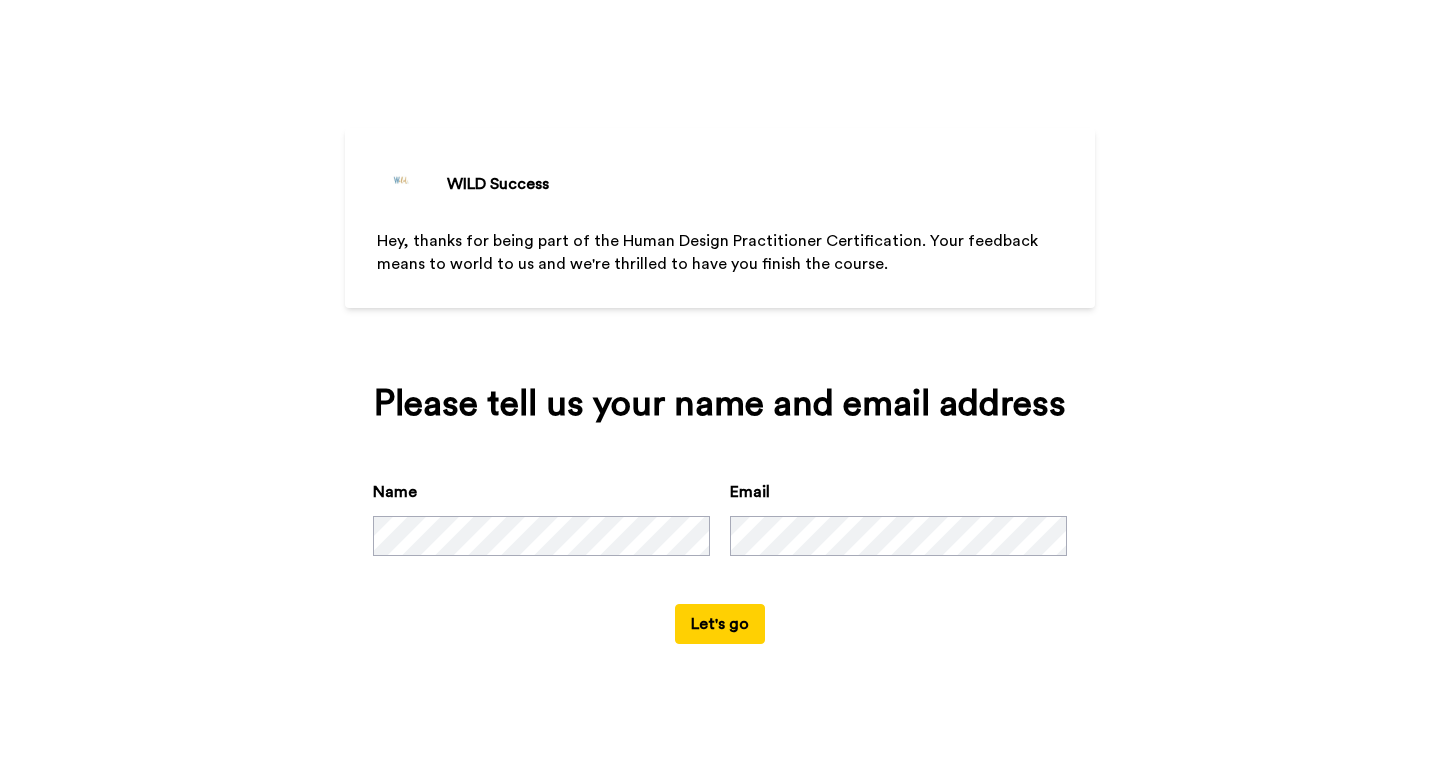 scroll, scrollTop: 0, scrollLeft: 0, axis: both 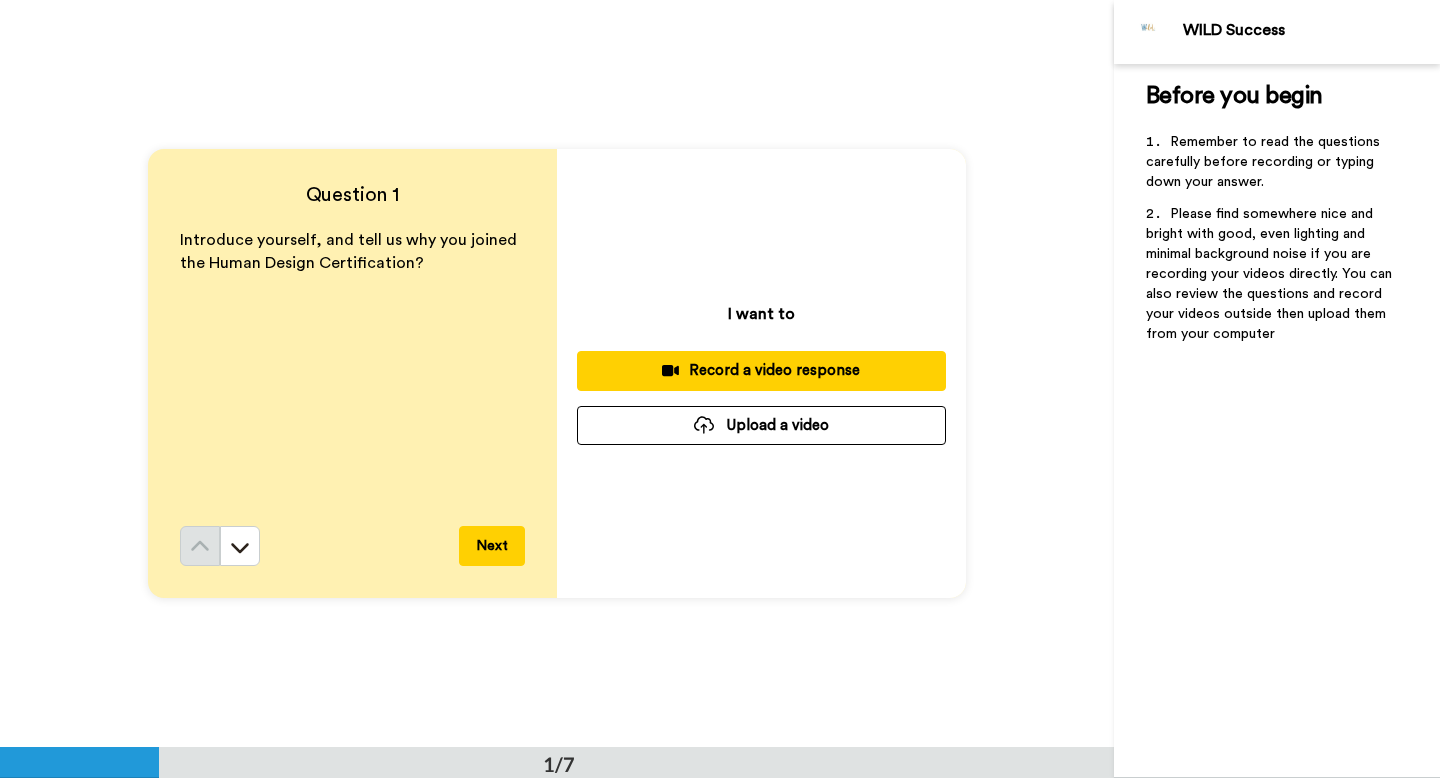 click on "Record a video response" at bounding box center [761, 370] 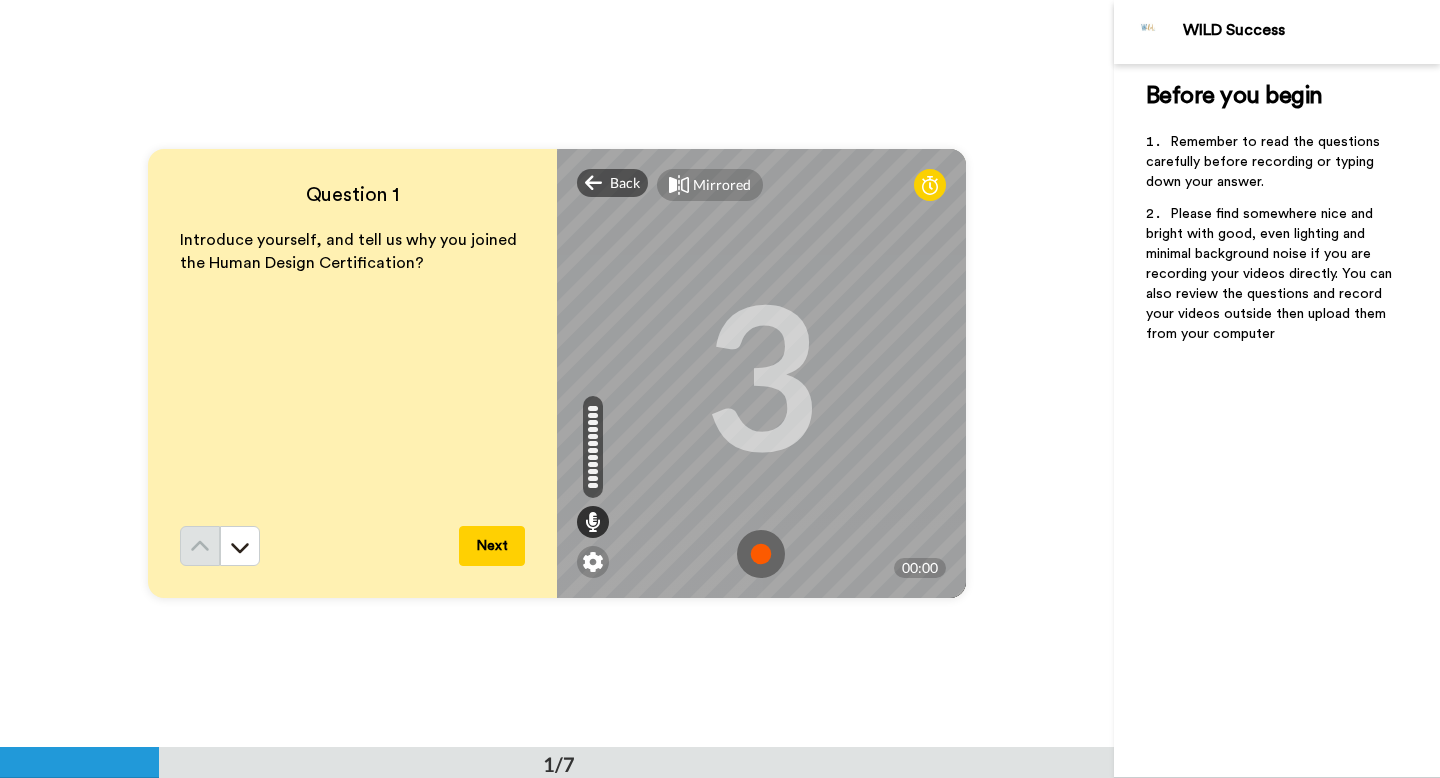 click at bounding box center (761, 554) 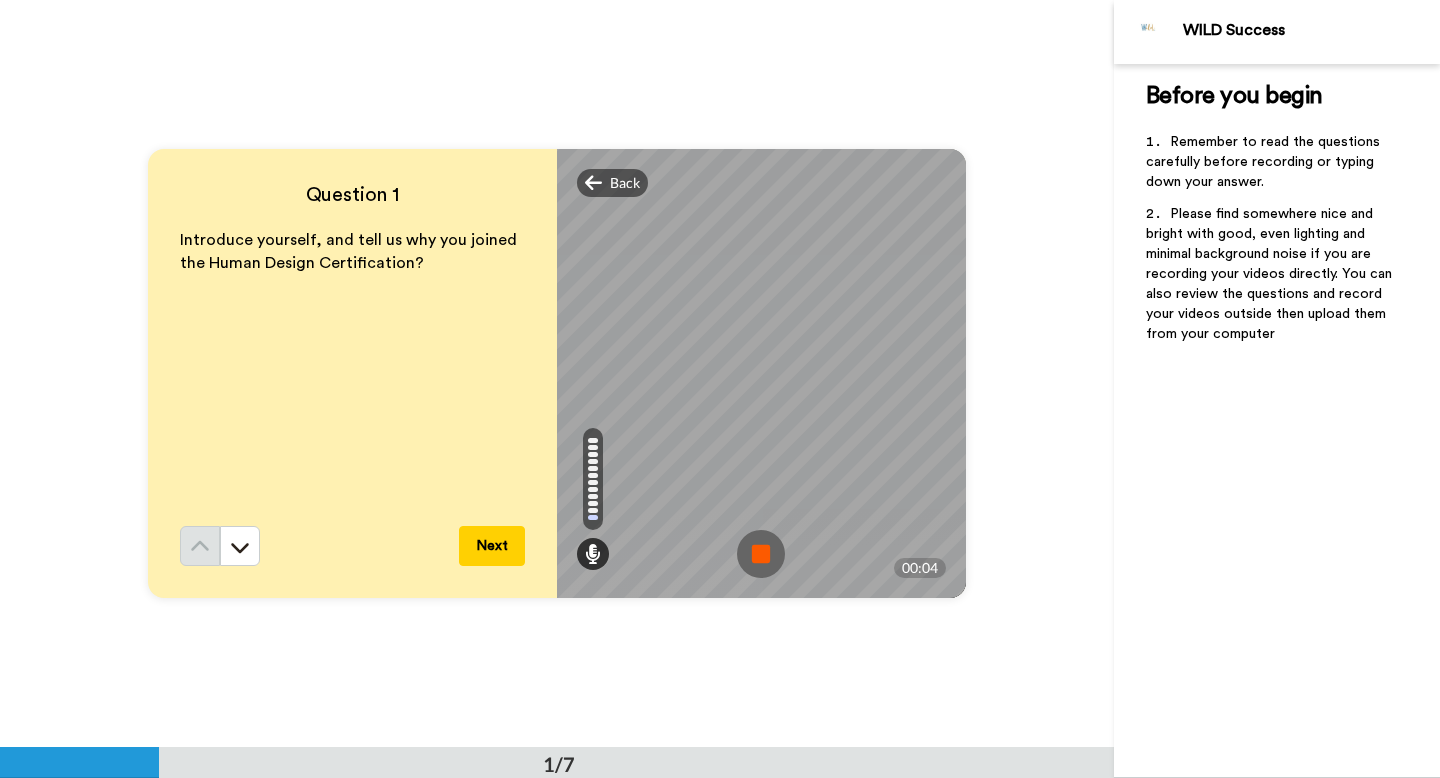 click at bounding box center [761, 554] 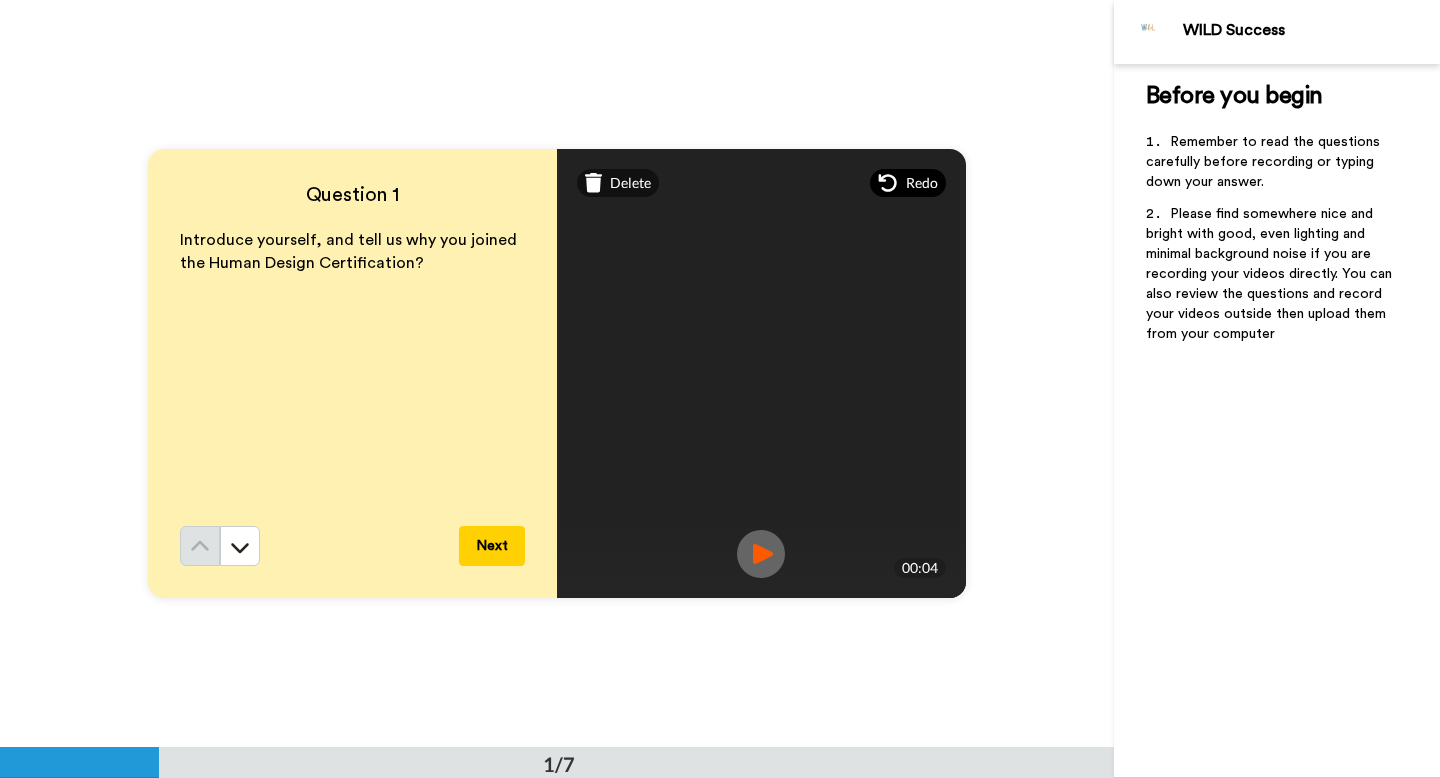 click on "Redo" at bounding box center (908, 183) 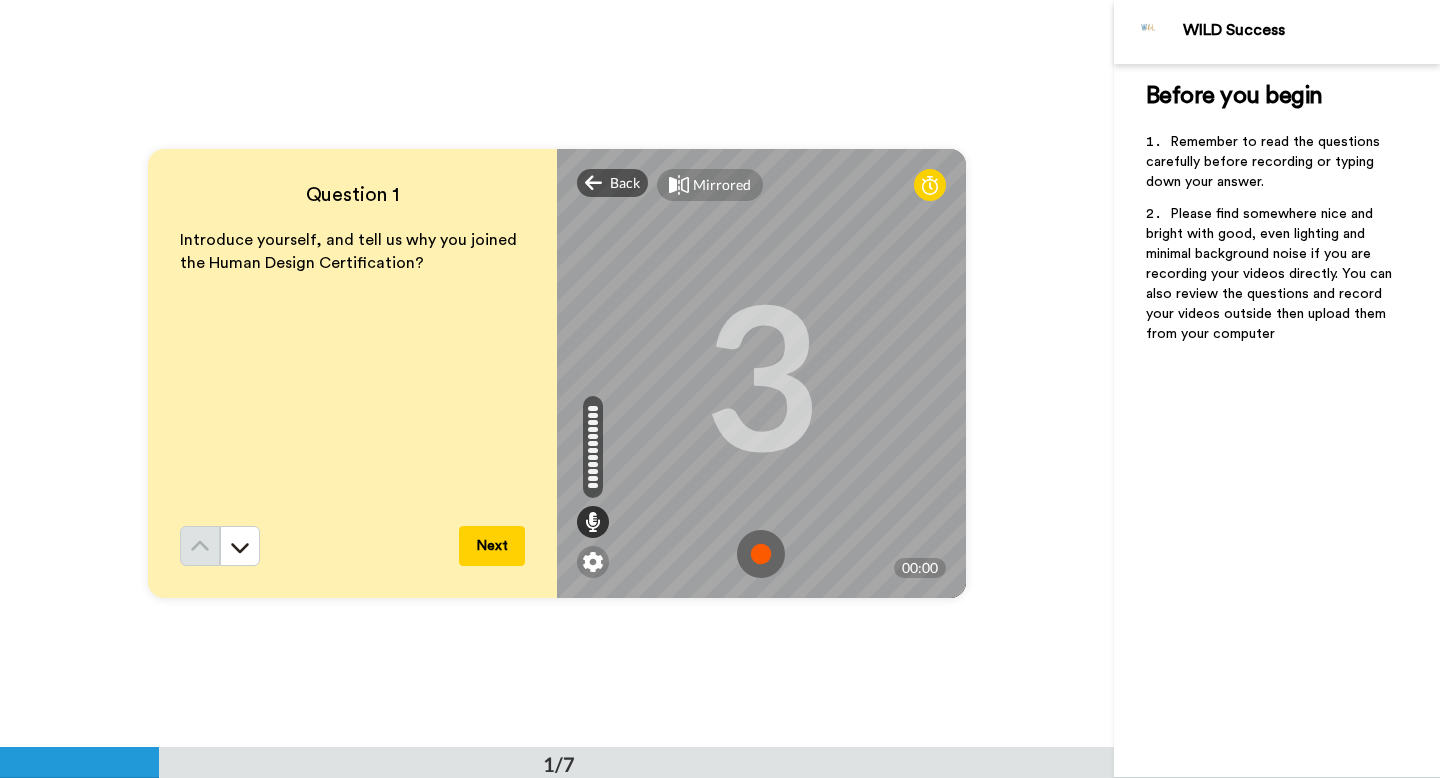 click at bounding box center (761, 554) 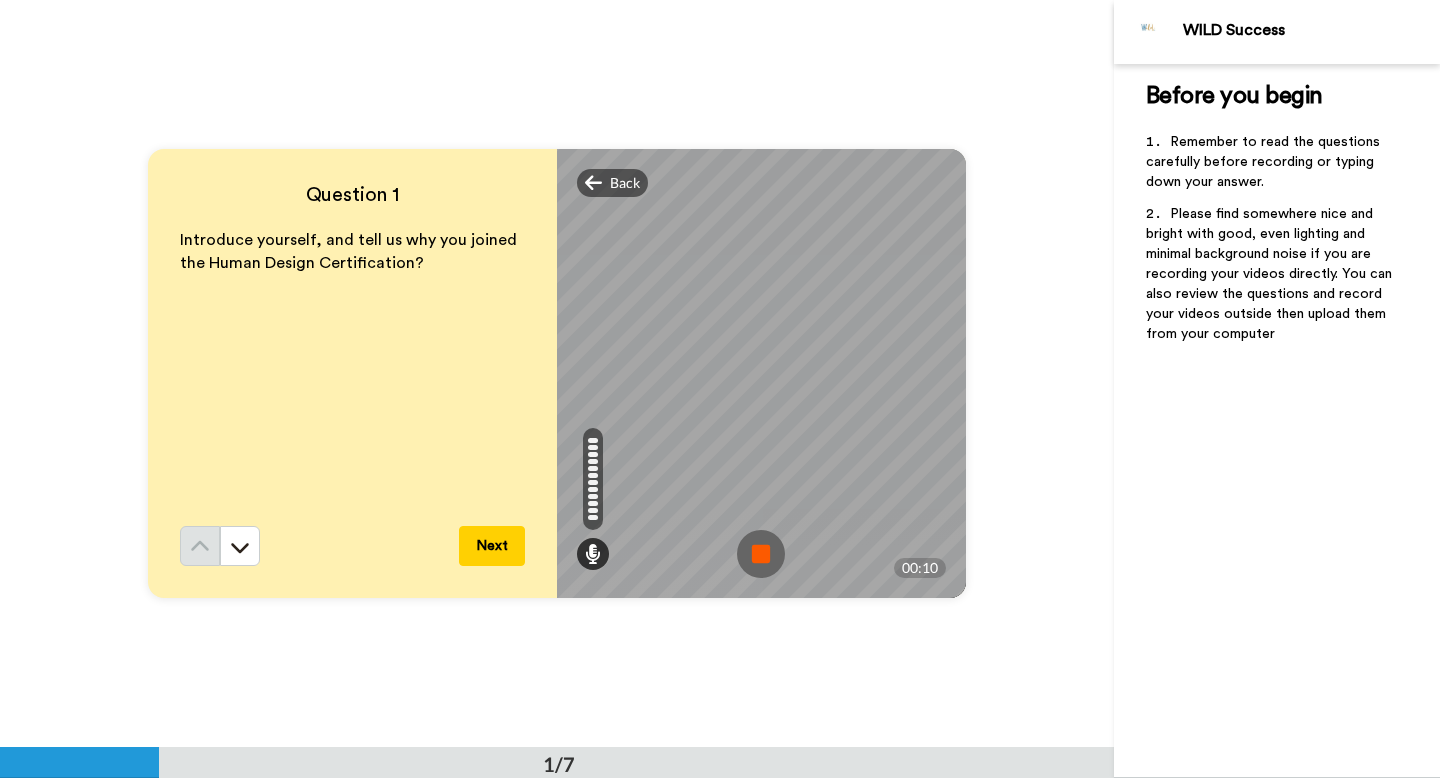 click at bounding box center (761, 554) 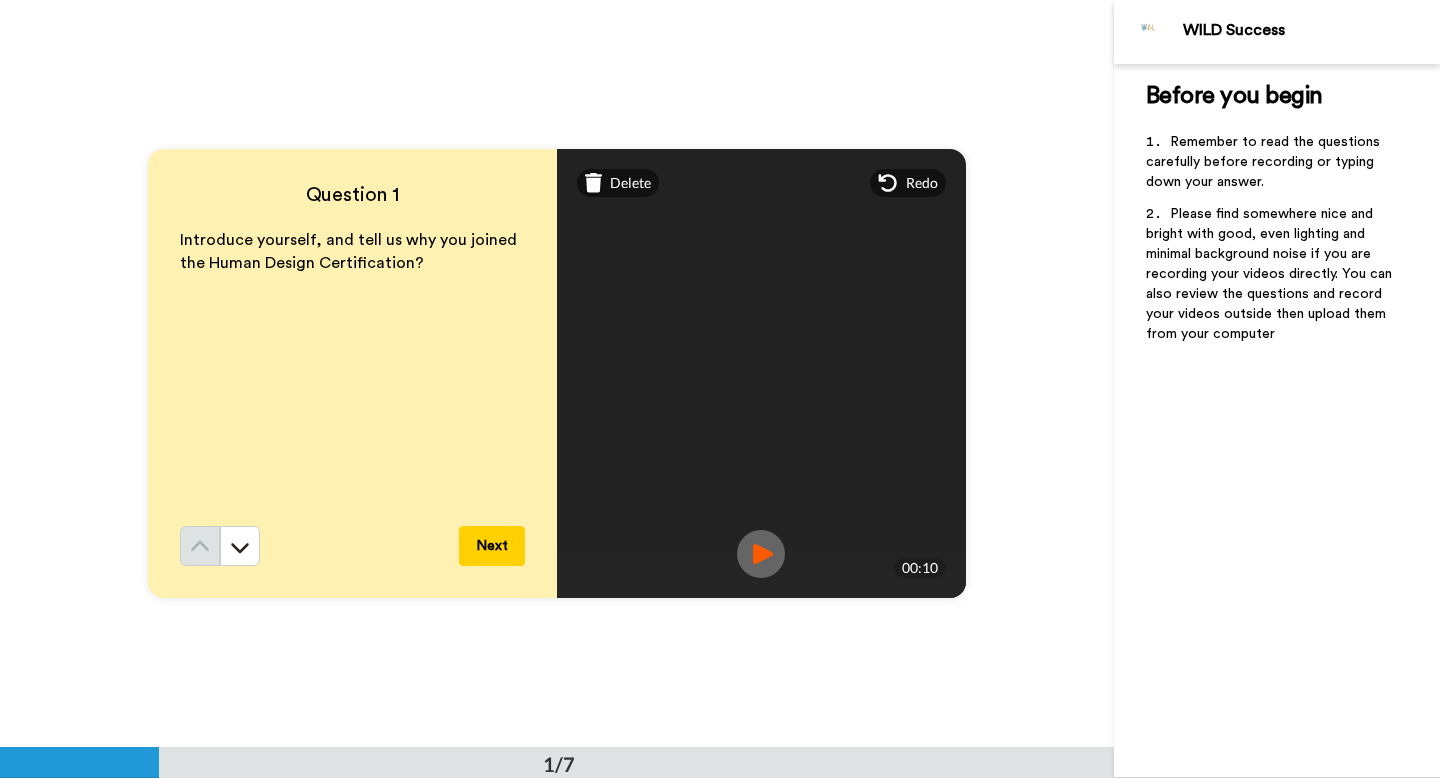 click at bounding box center [761, 554] 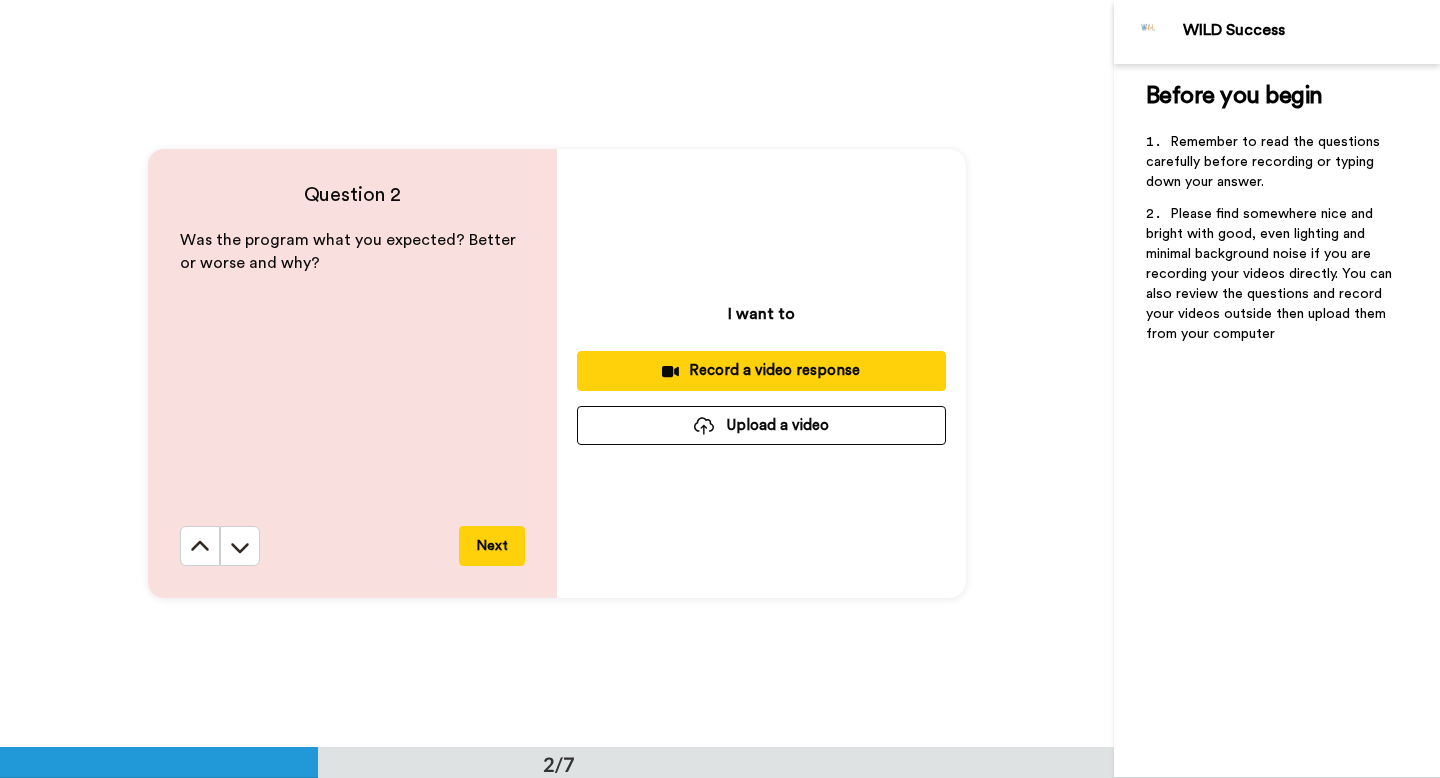 scroll, scrollTop: 748, scrollLeft: 0, axis: vertical 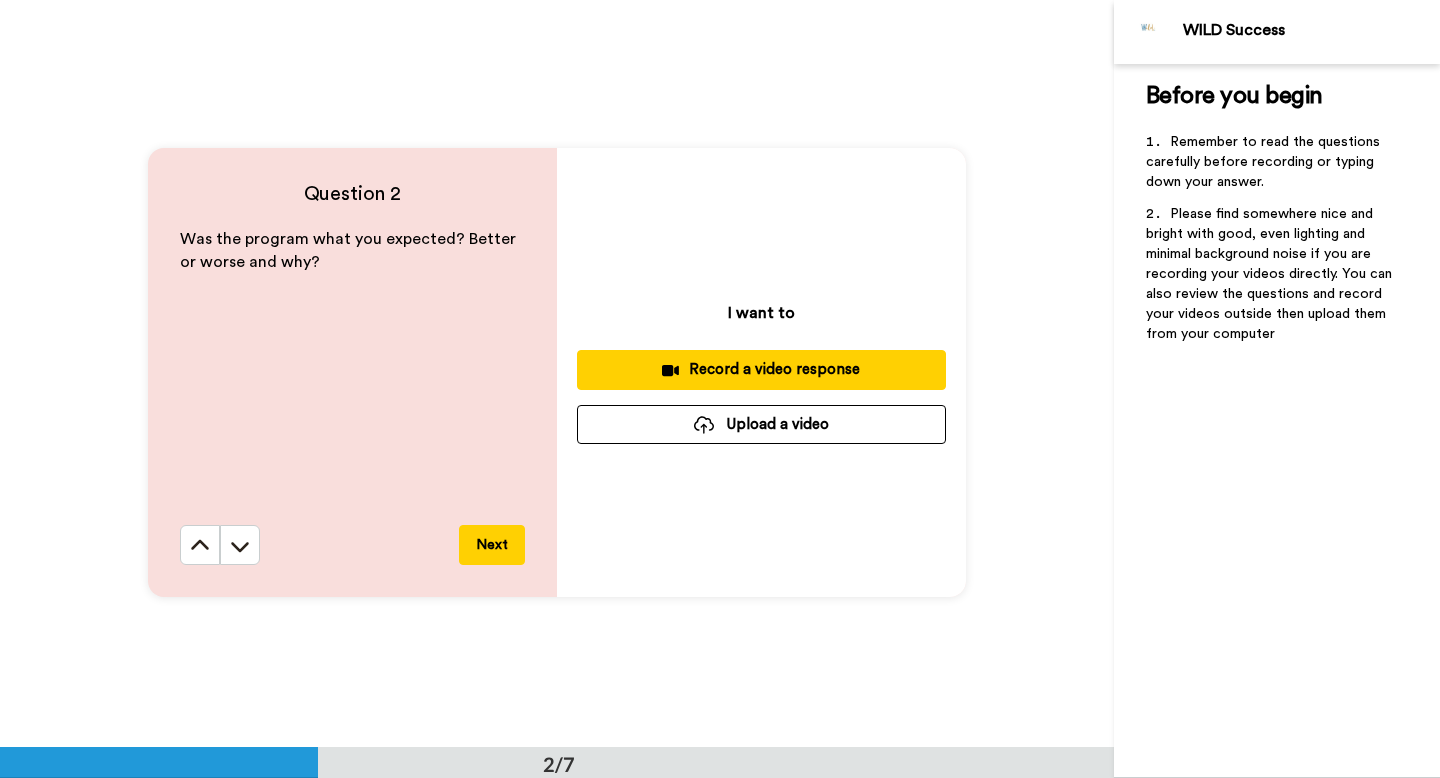 click on "Record a video response" at bounding box center (761, 369) 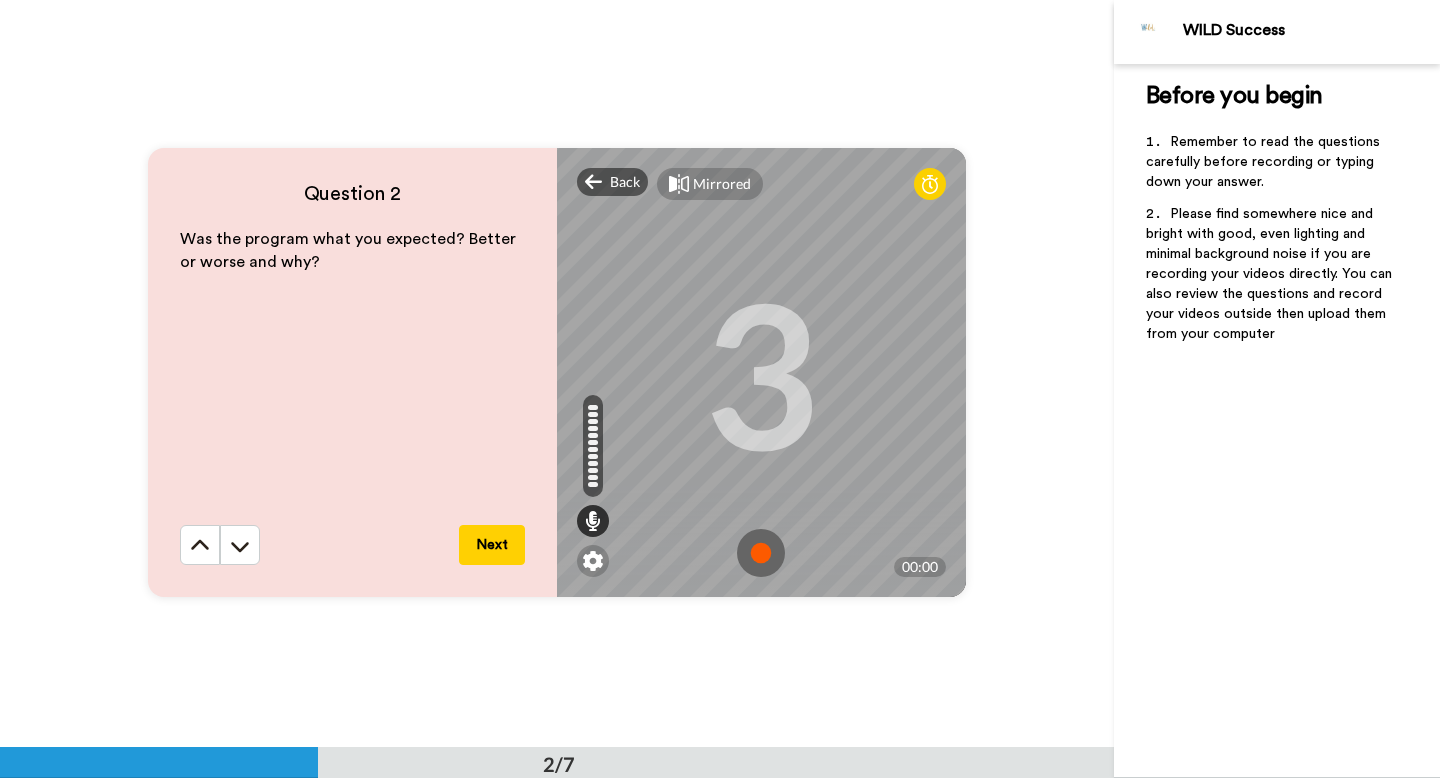 click at bounding box center [761, 553] 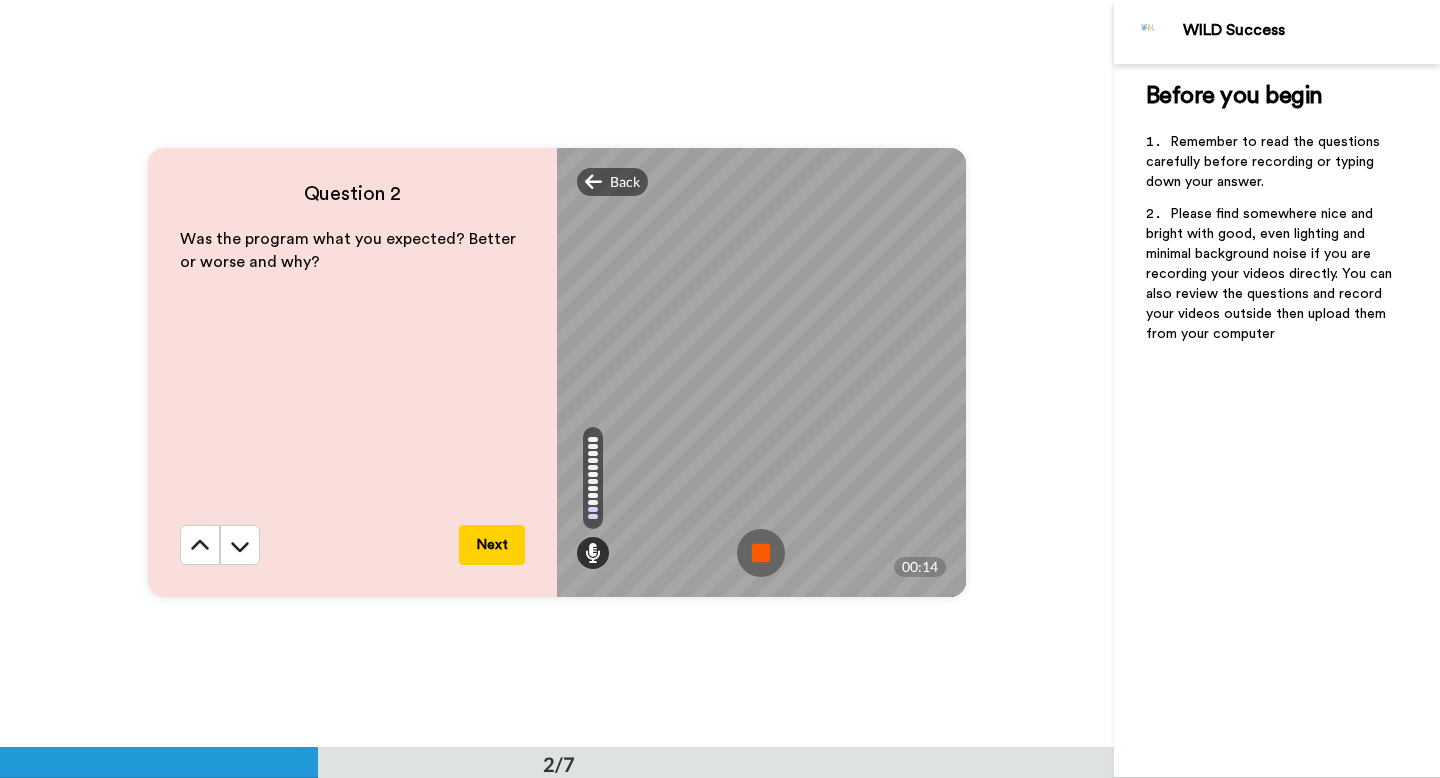 click at bounding box center [761, 553] 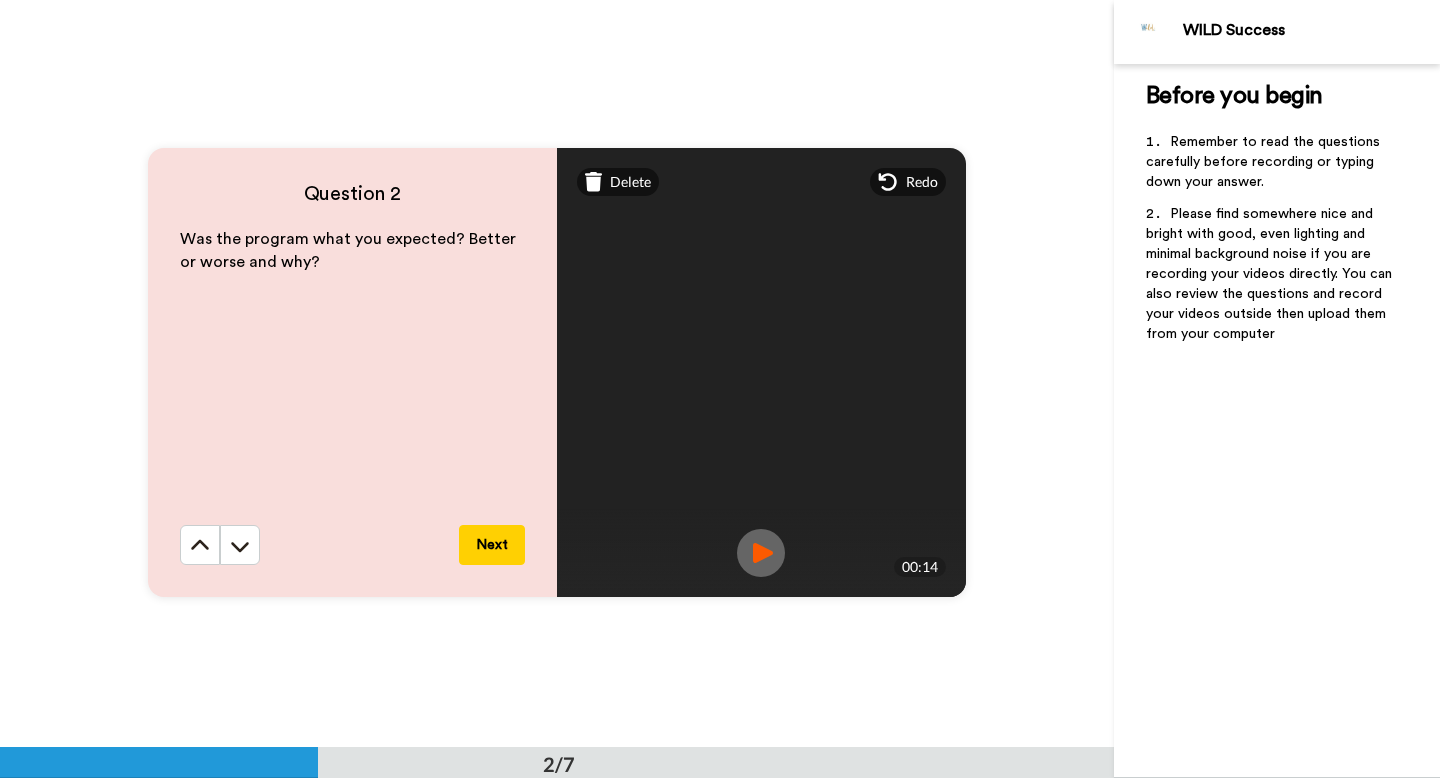 click at bounding box center (761, 553) 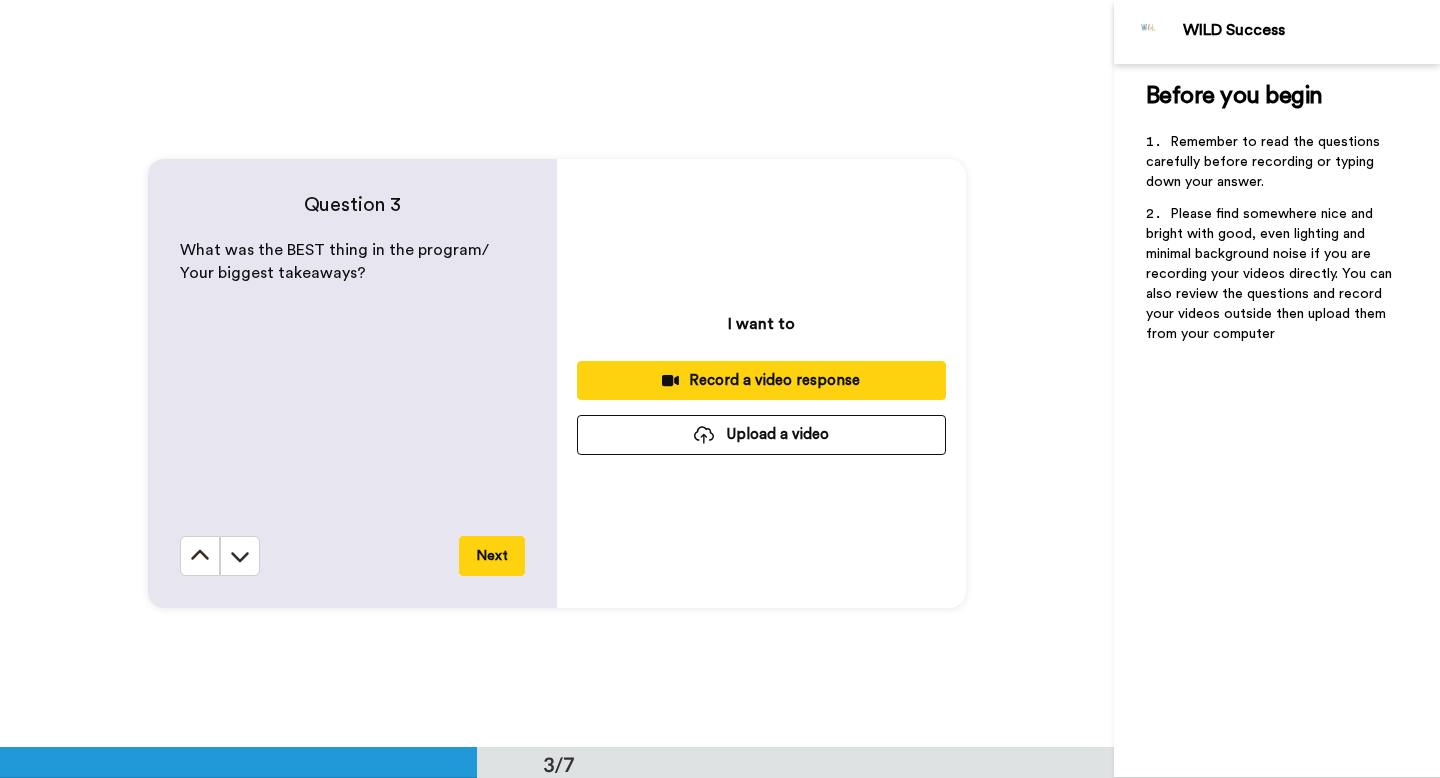 scroll, scrollTop: 1495, scrollLeft: 0, axis: vertical 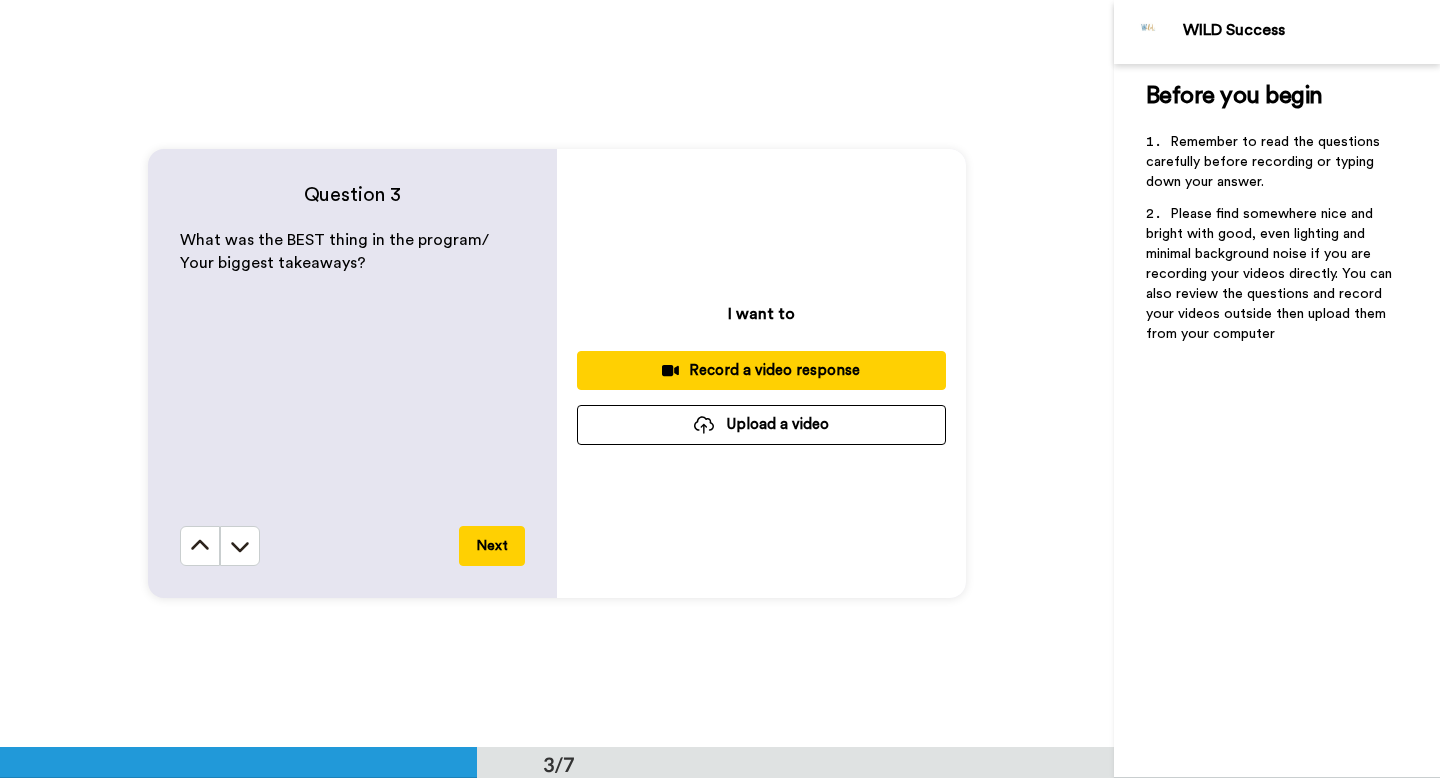 click on "Record a video response" at bounding box center [761, 370] 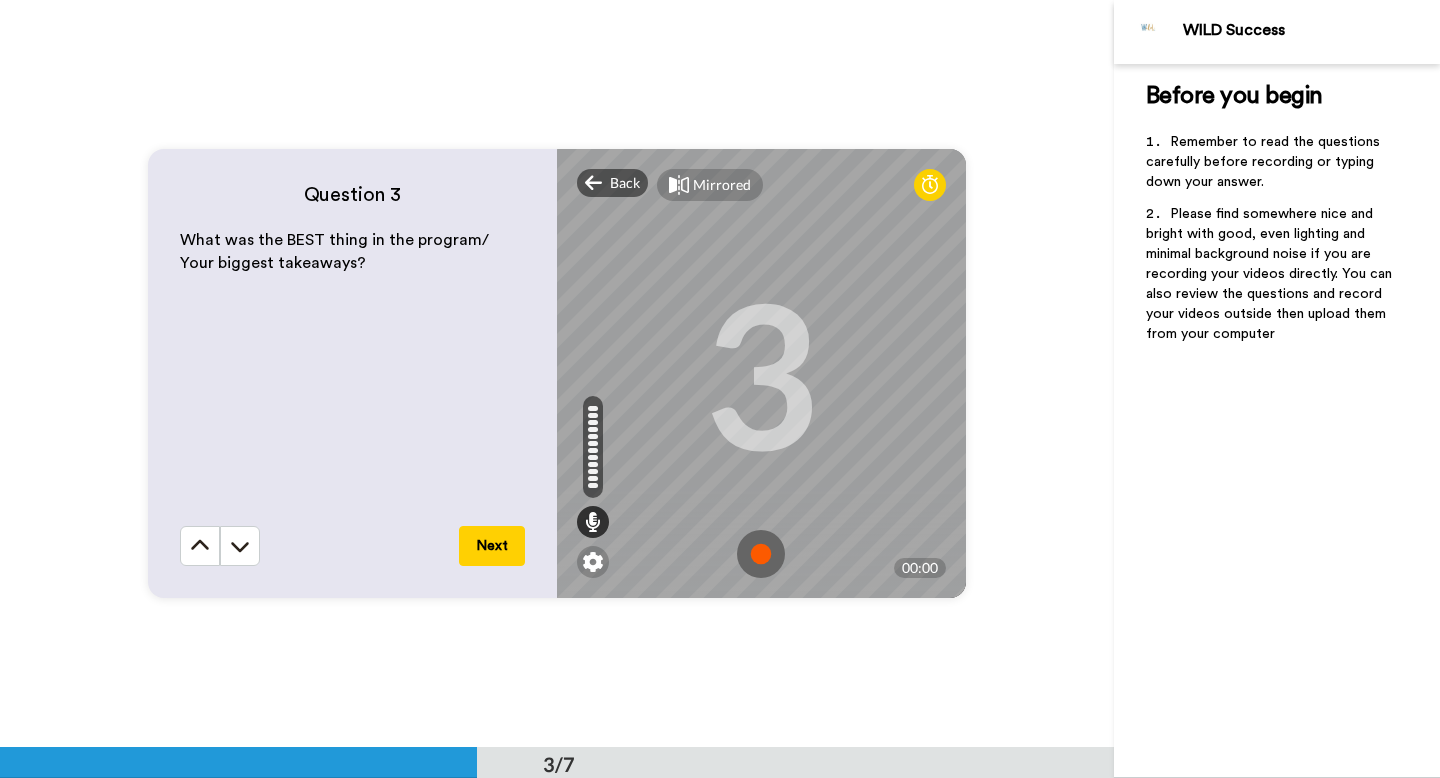 click at bounding box center (761, 554) 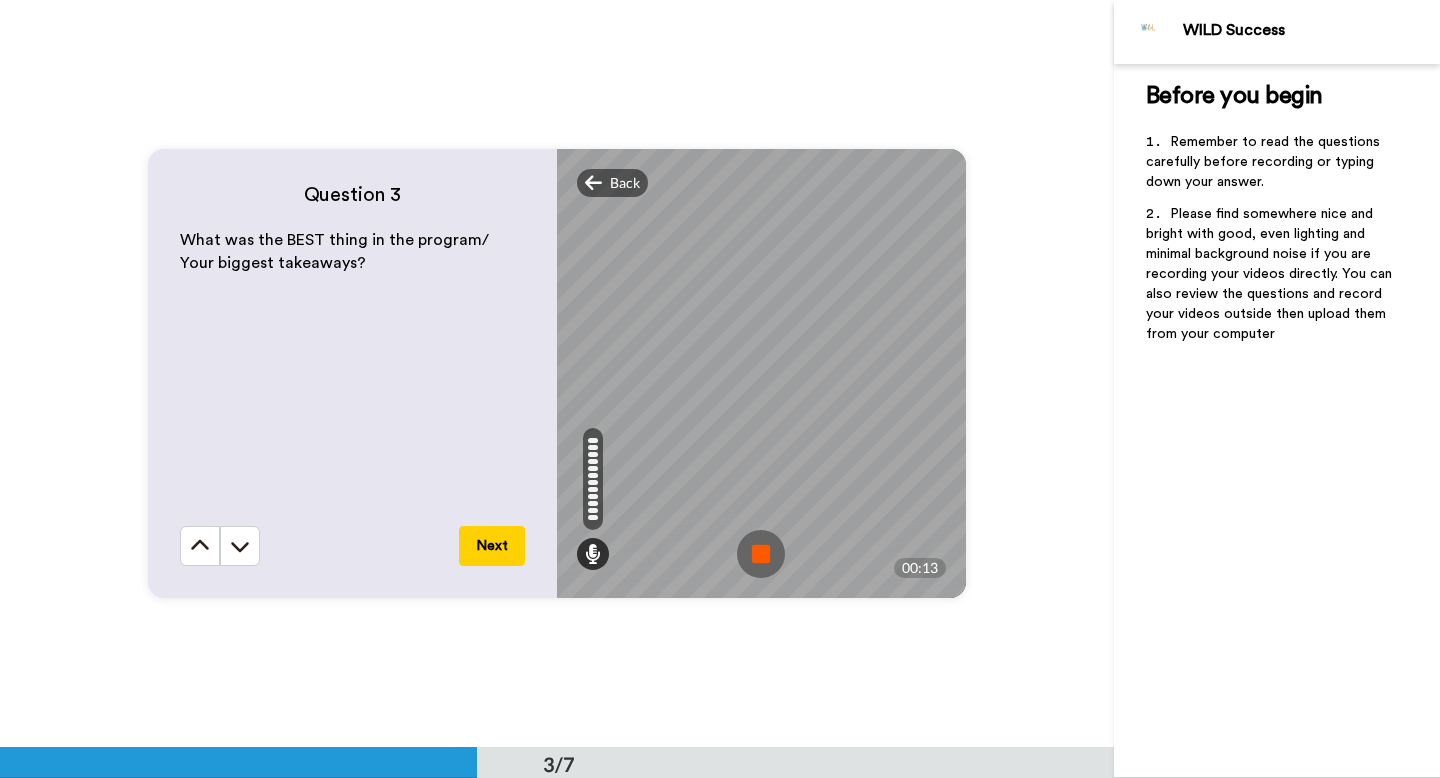 click at bounding box center [761, 554] 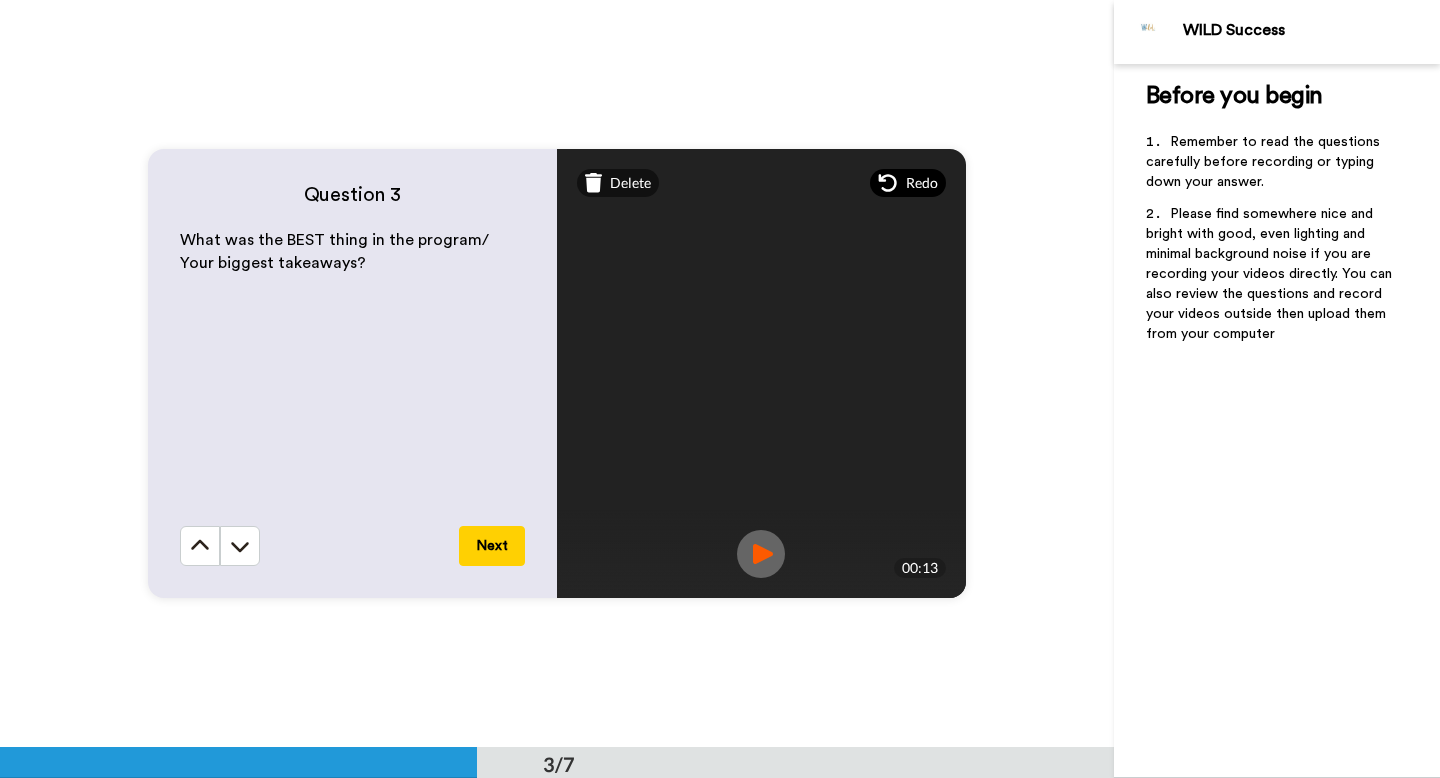 click on "Redo" at bounding box center [908, 183] 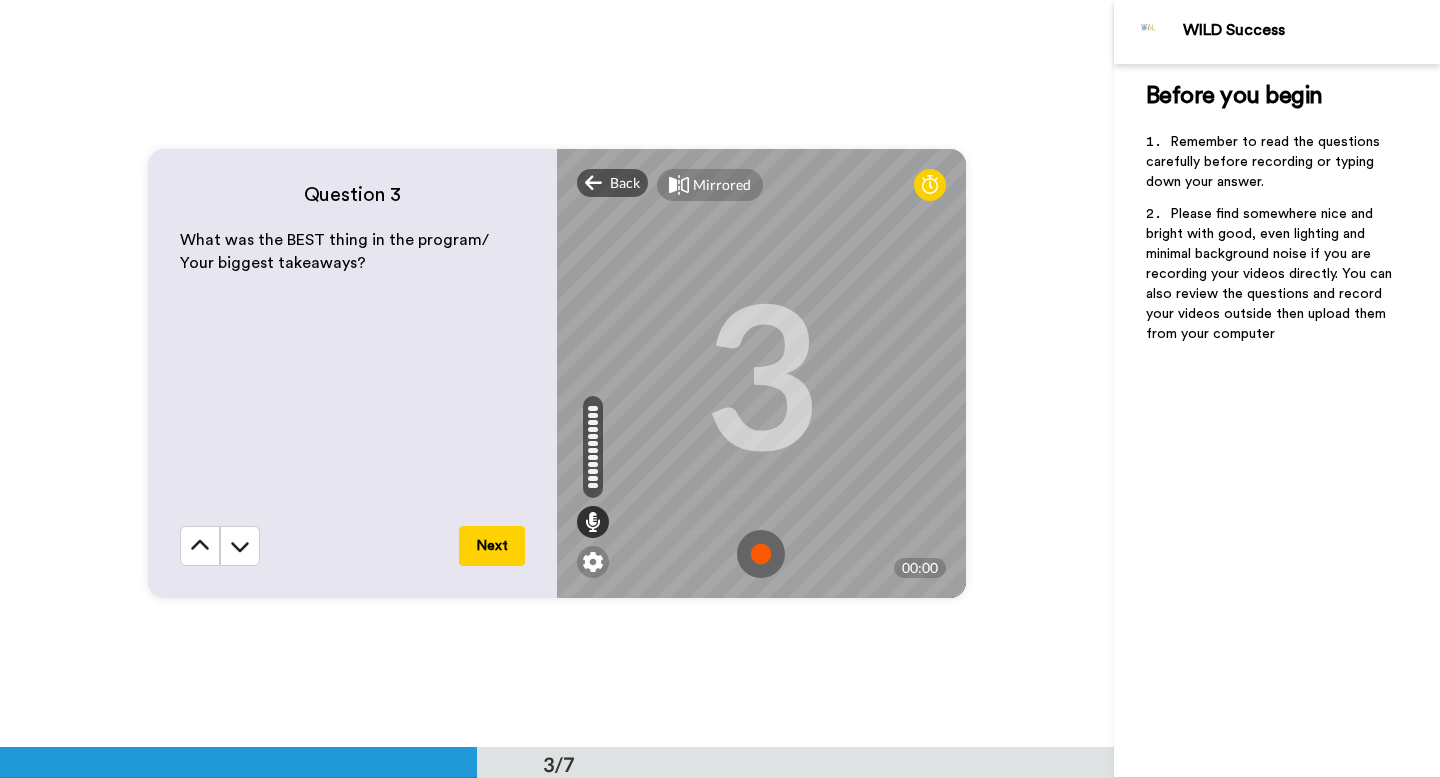 click at bounding box center (761, 554) 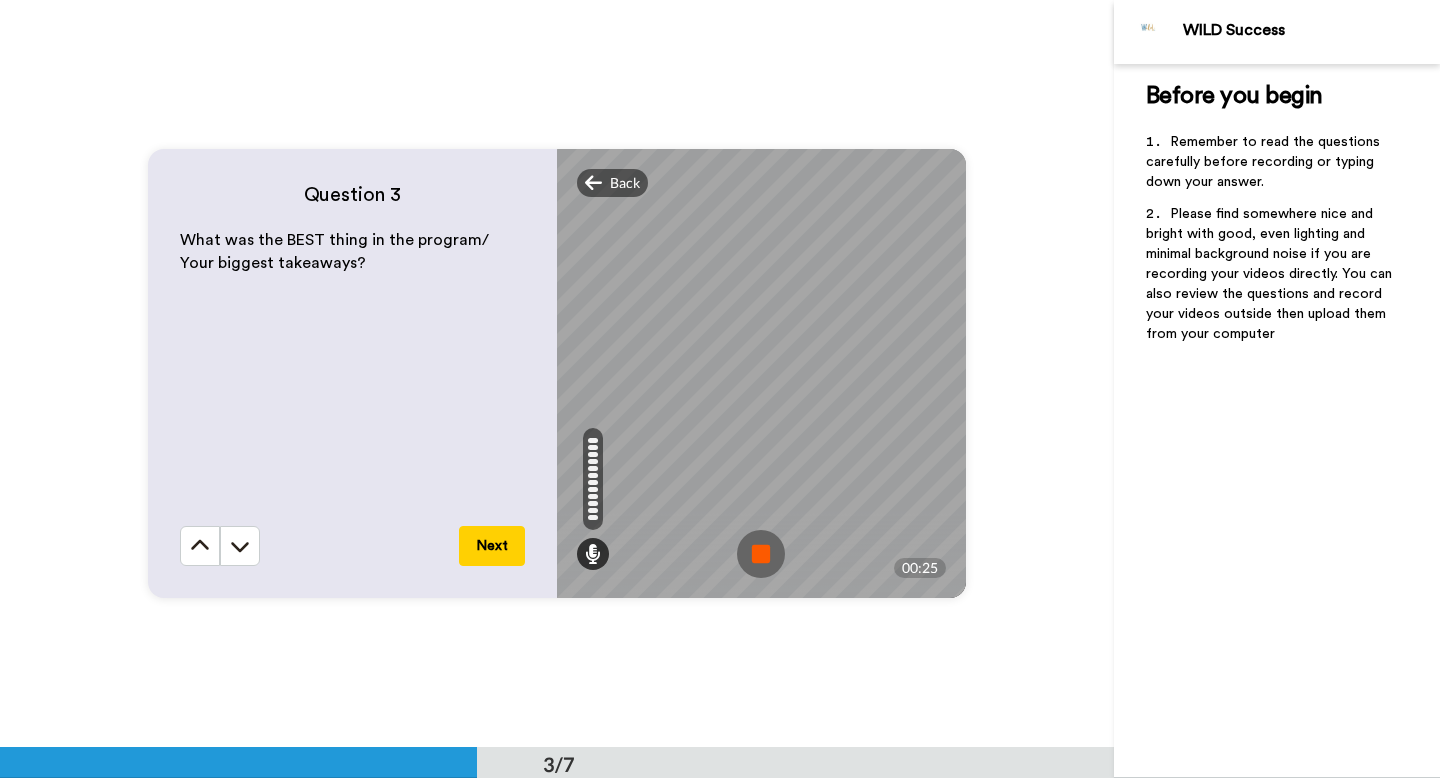 click at bounding box center (761, 554) 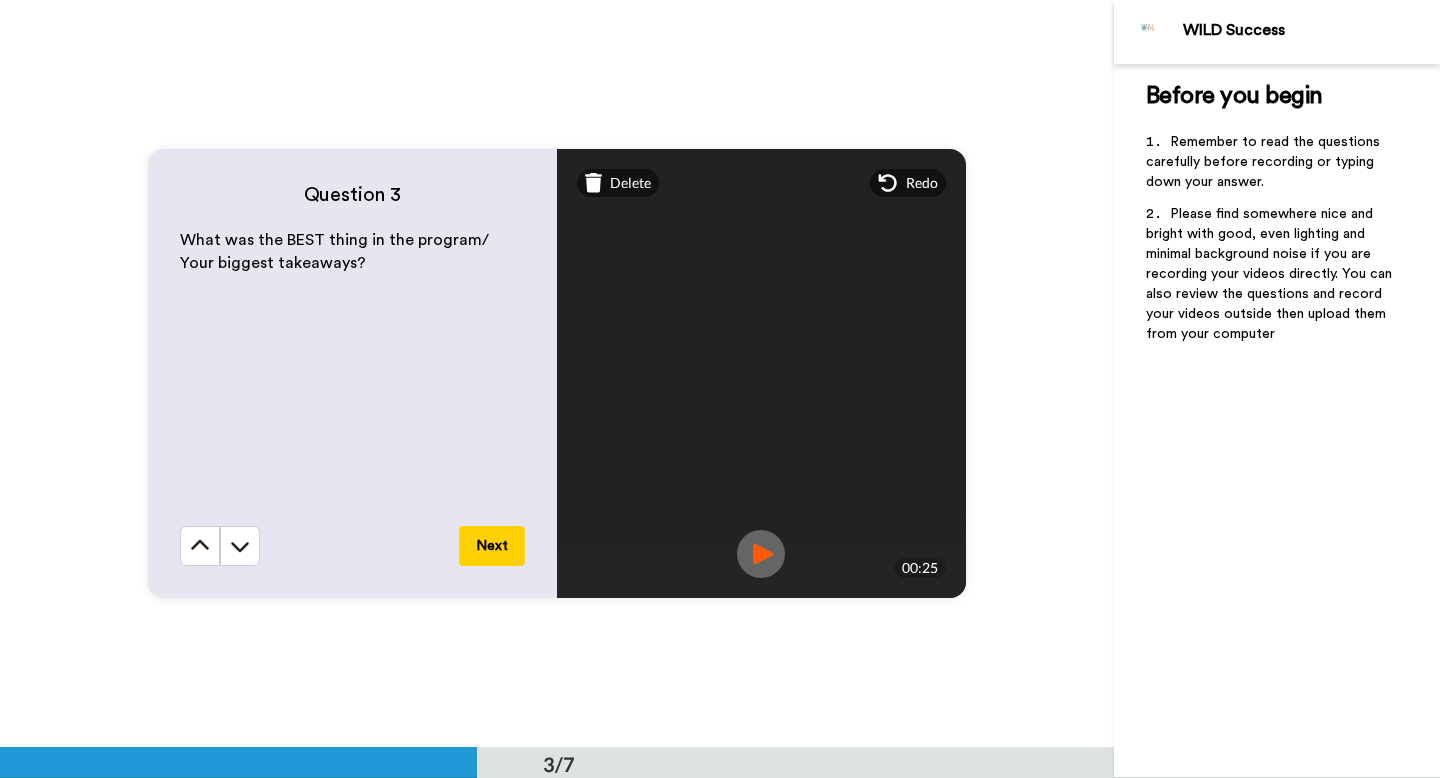 click at bounding box center [761, 554] 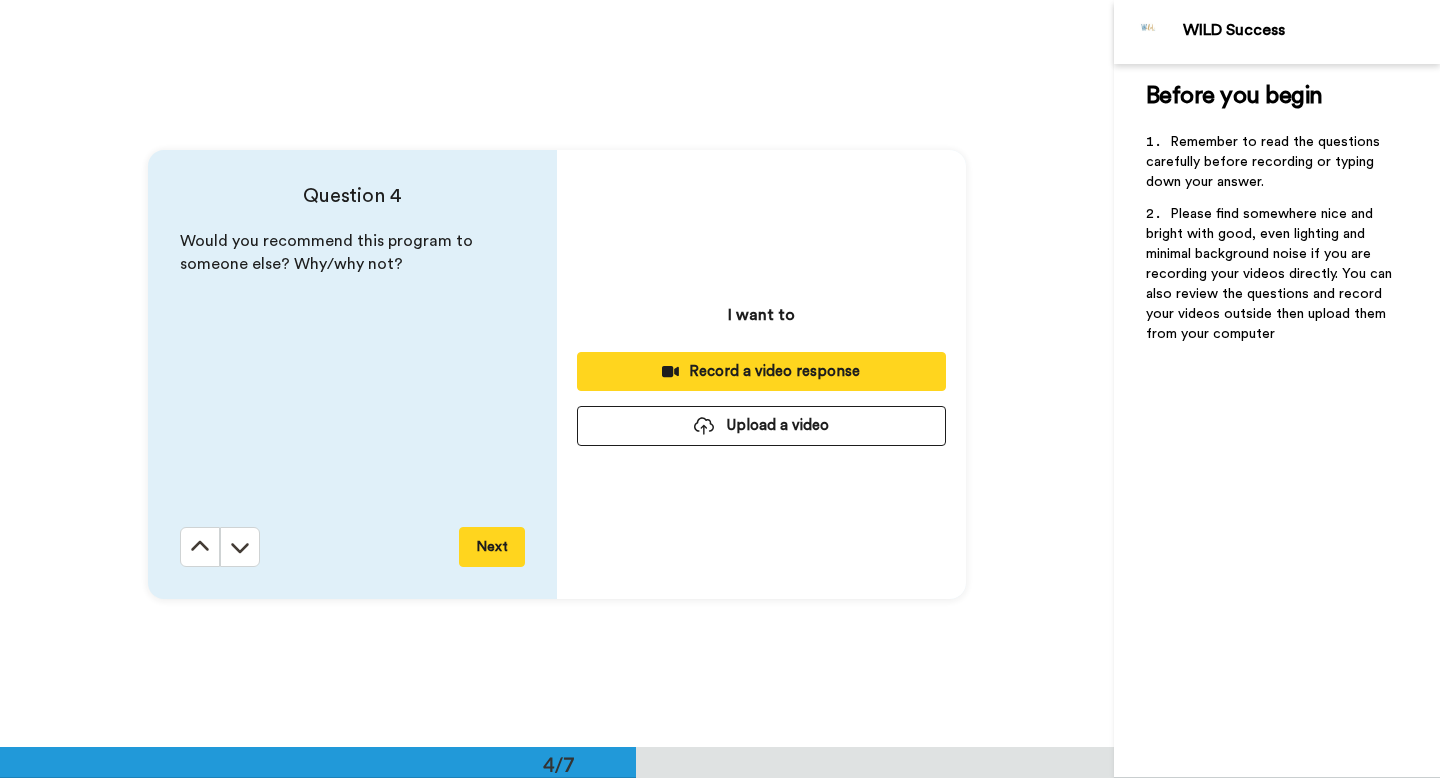 scroll, scrollTop: 2242, scrollLeft: 0, axis: vertical 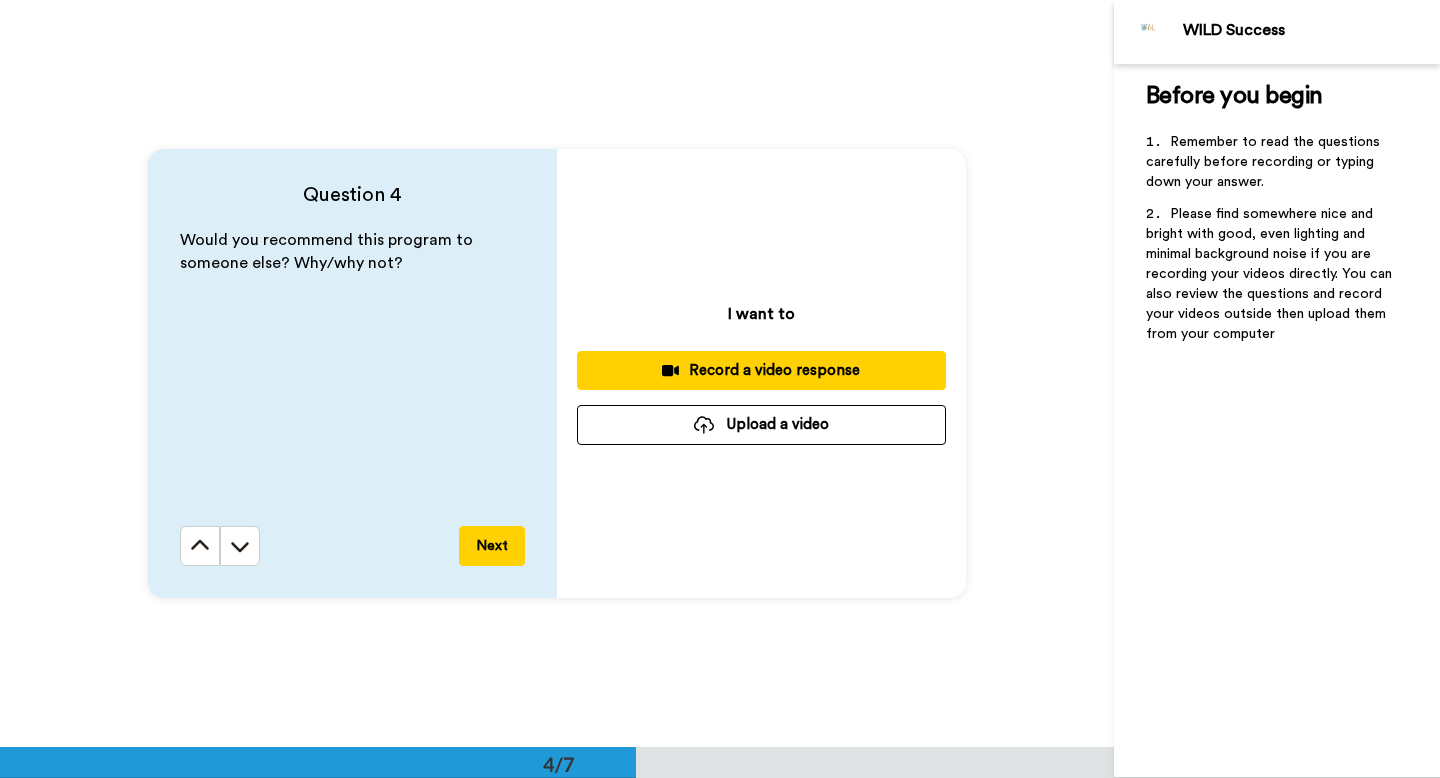 click on "Record a video response" at bounding box center [761, 370] 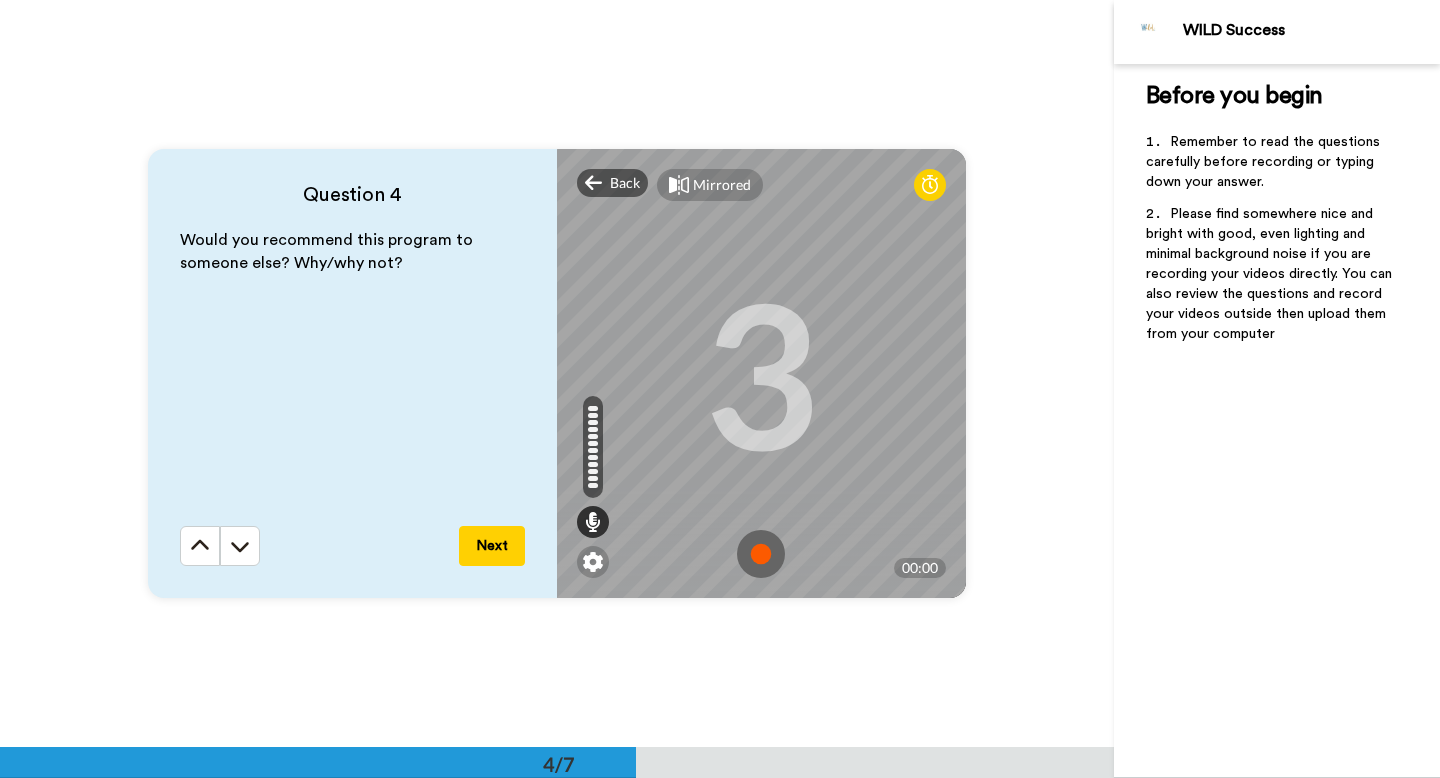 click at bounding box center [761, 554] 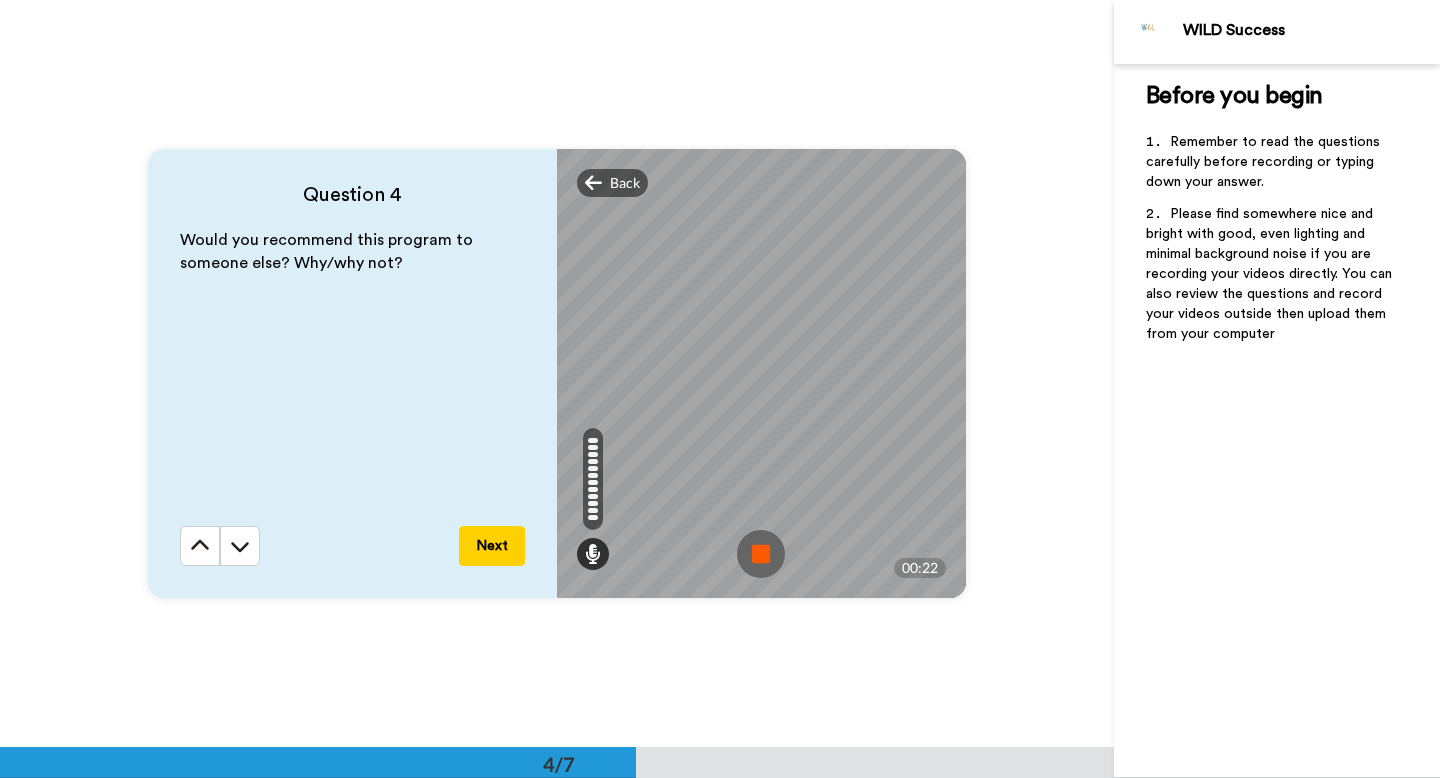 click at bounding box center [761, 554] 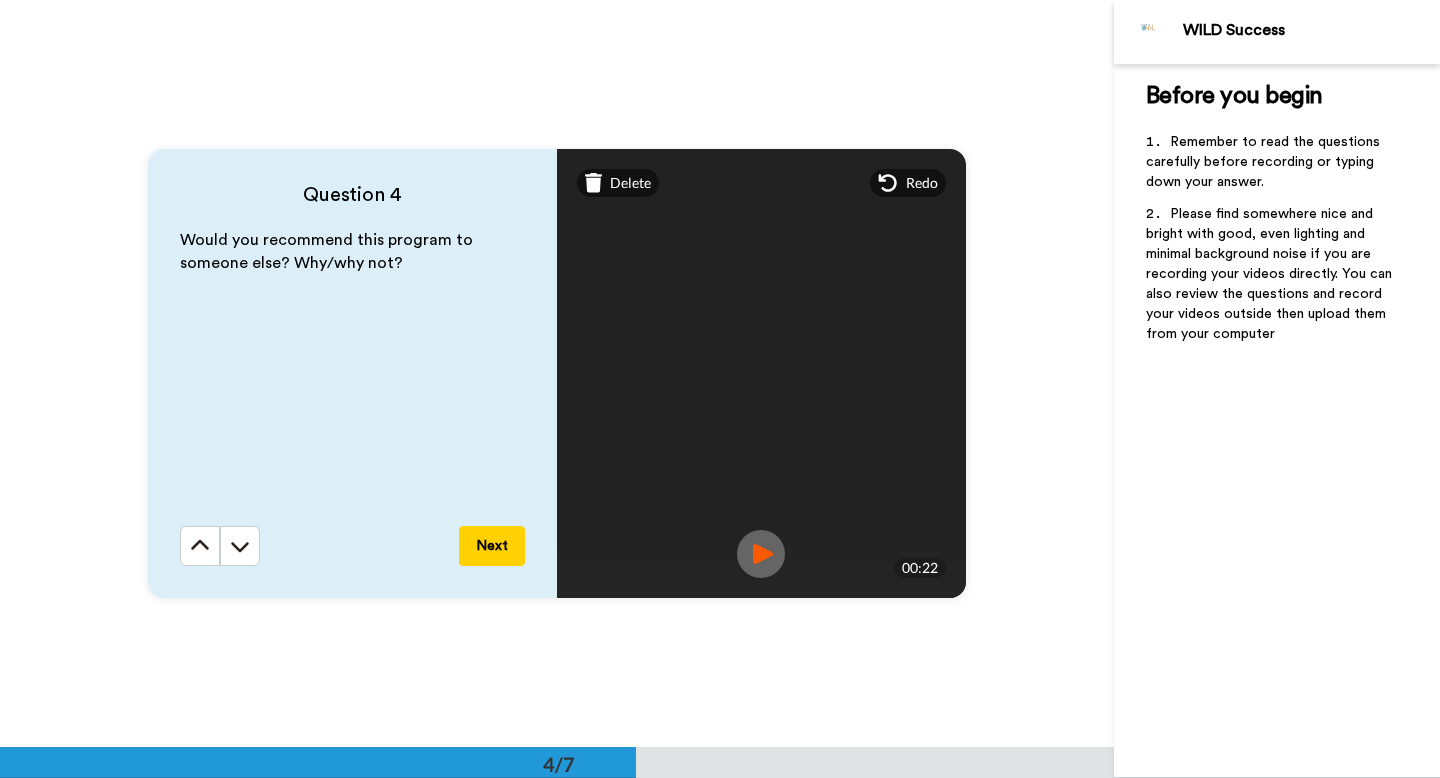 click at bounding box center [761, 554] 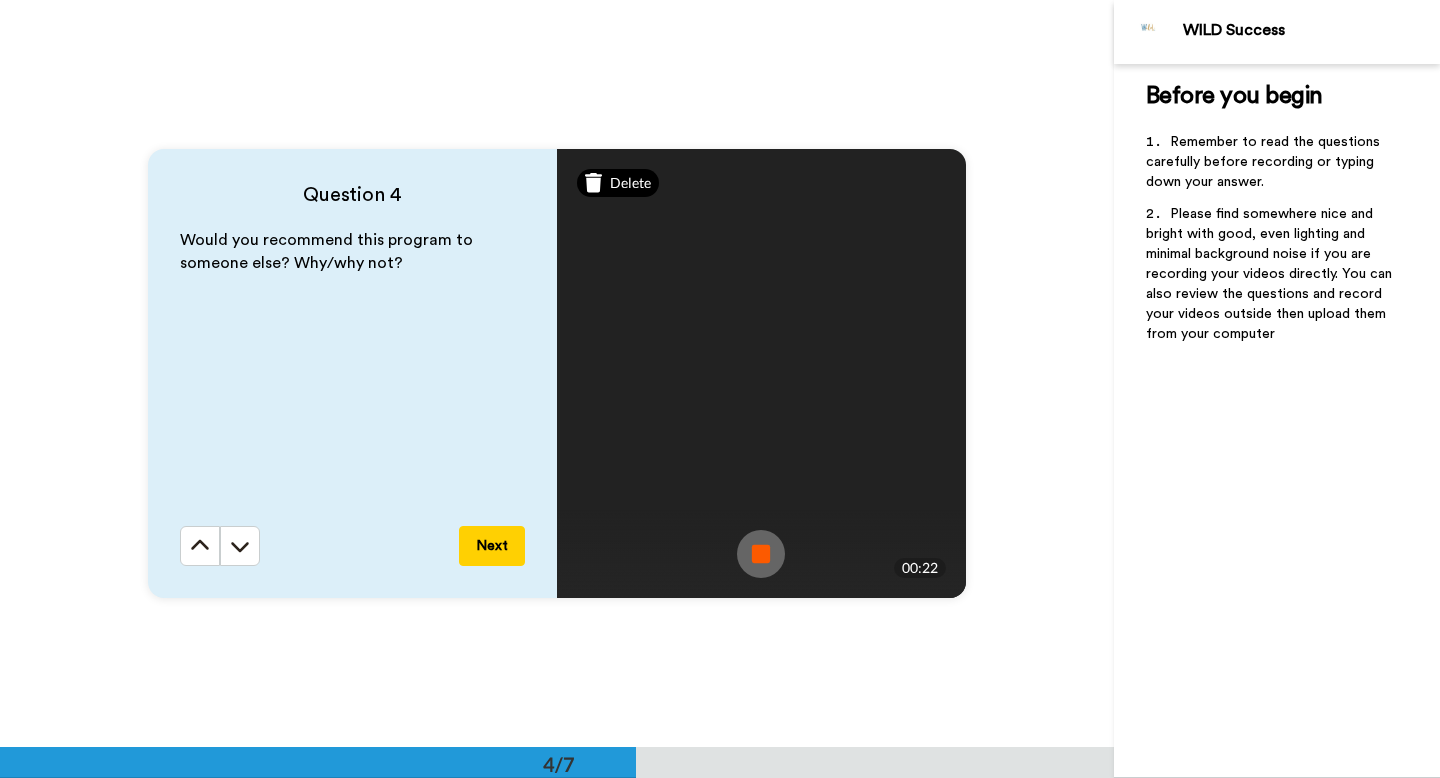 click on "Delete" at bounding box center [630, 183] 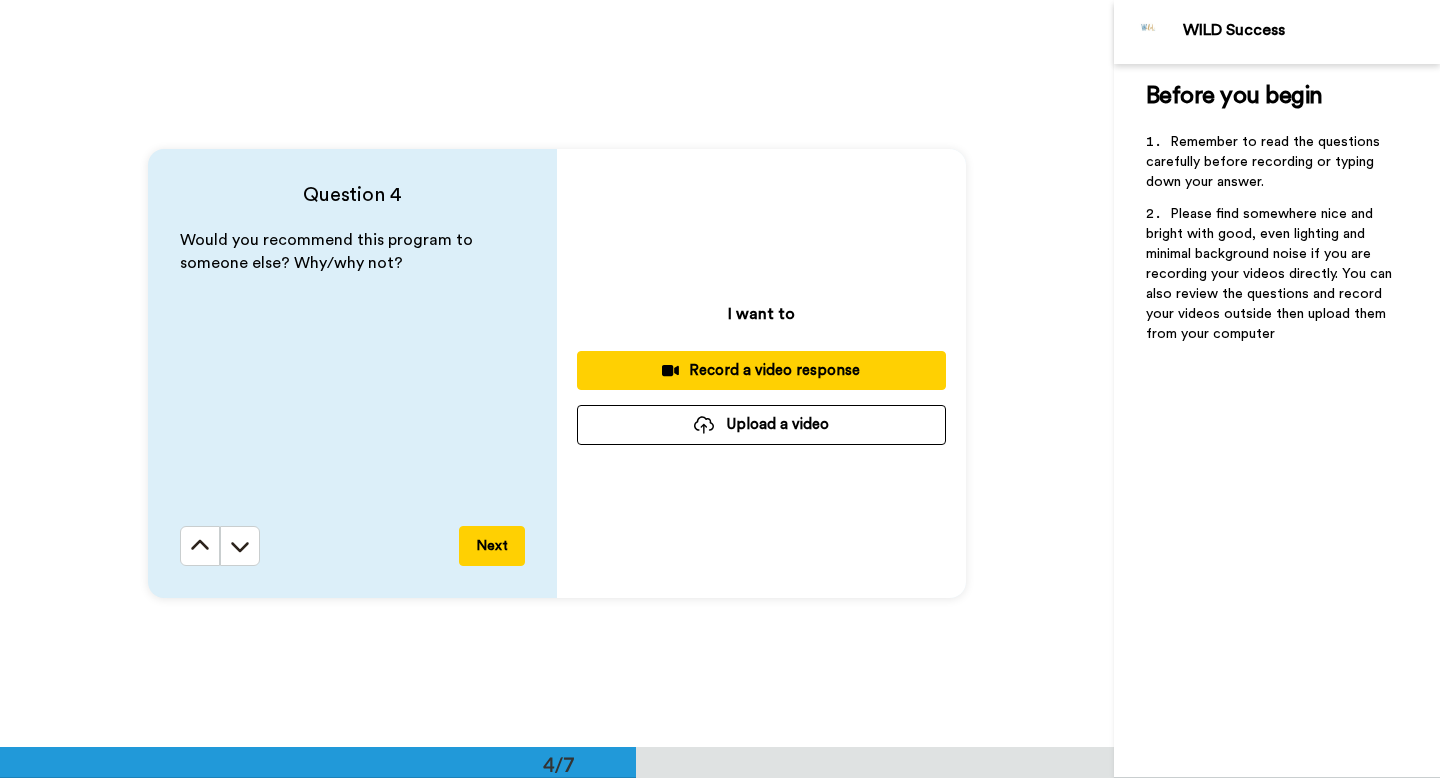 click on "Record a video response" at bounding box center (761, 370) 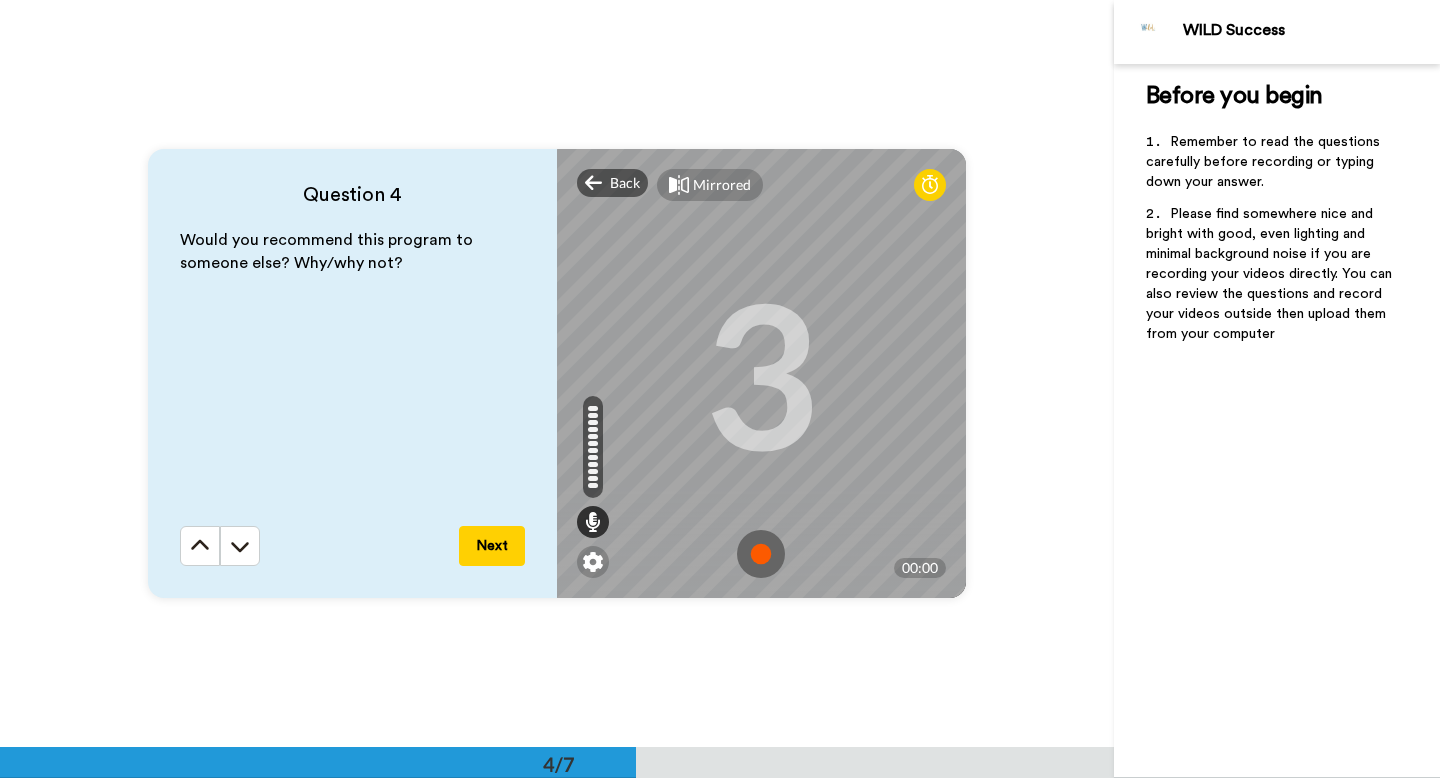 click at bounding box center [761, 554] 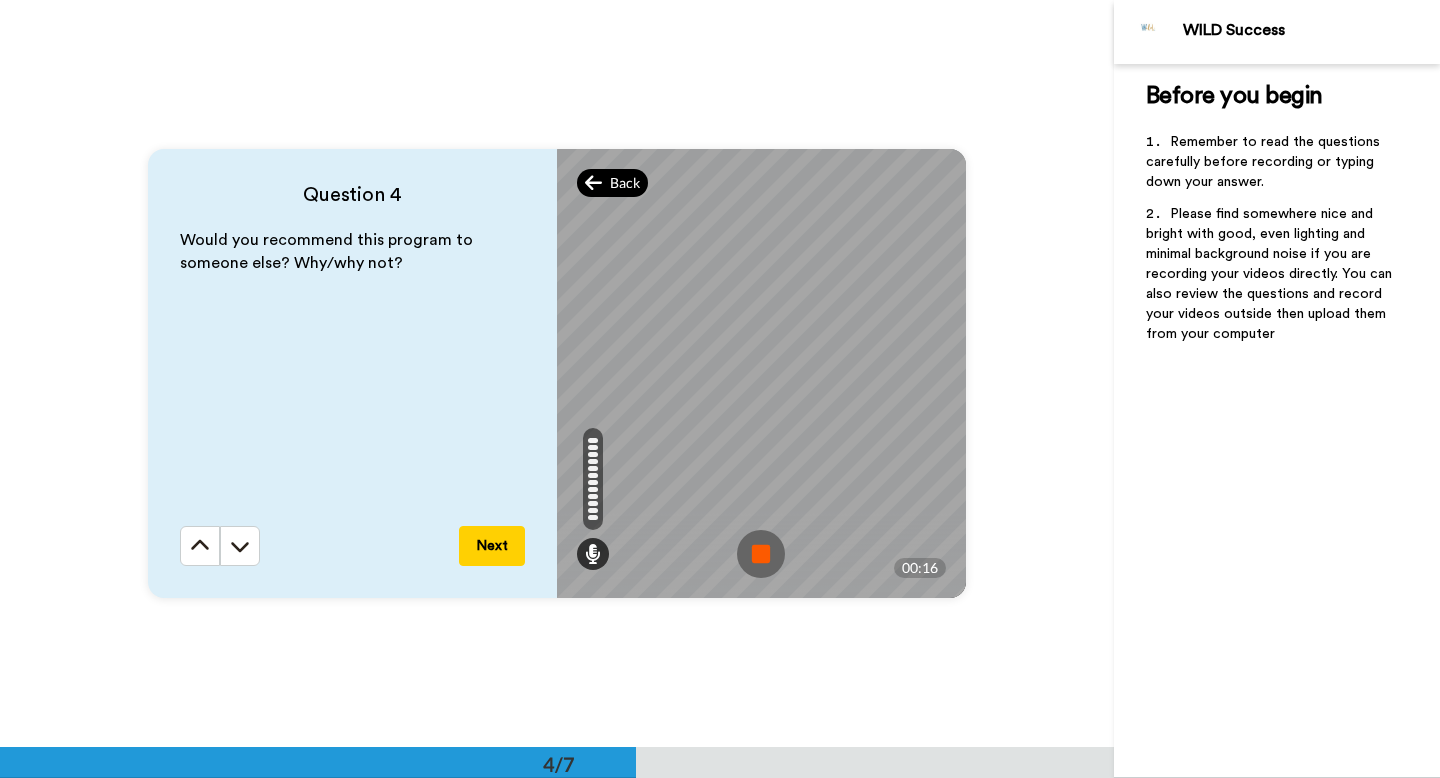 click on "Back" at bounding box center [625, 183] 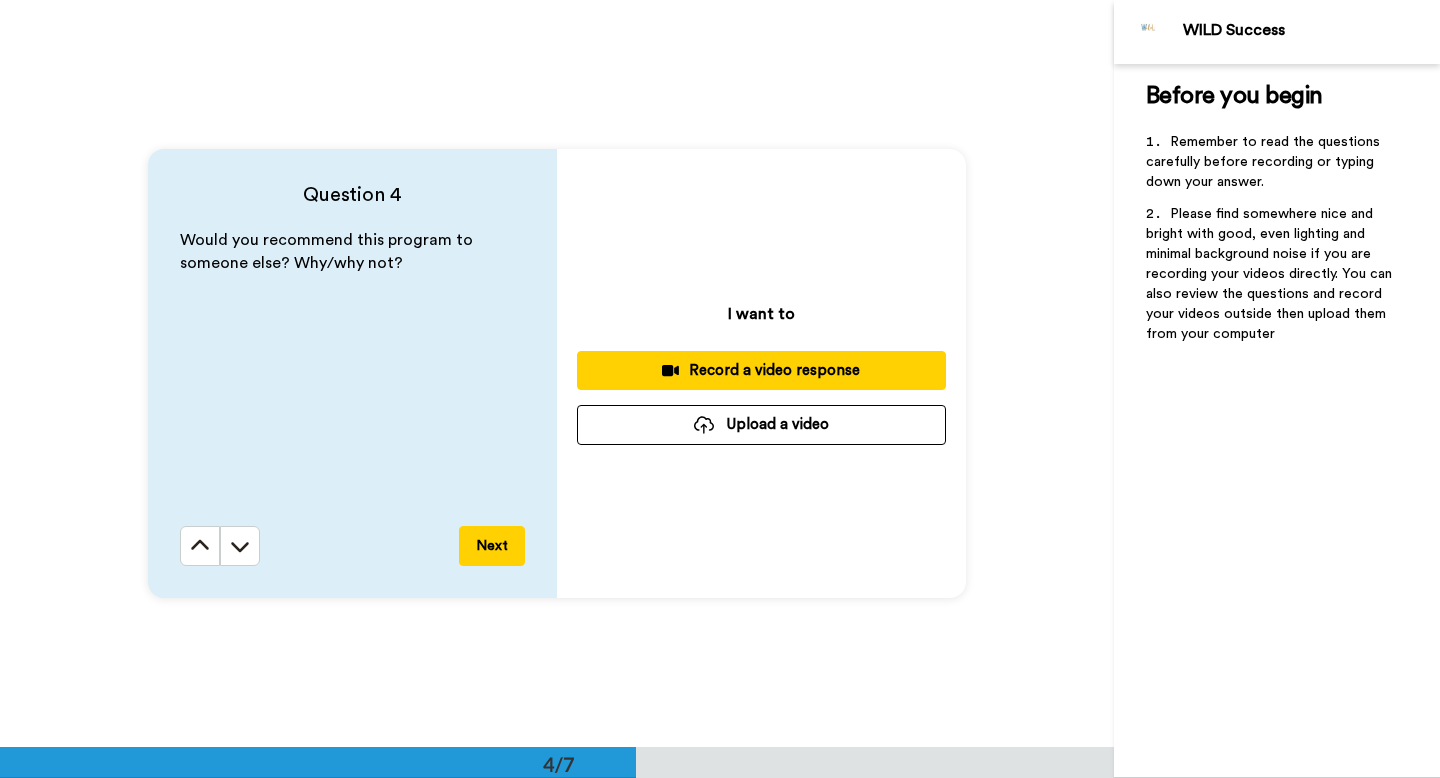click on "Record a video response" at bounding box center [761, 370] 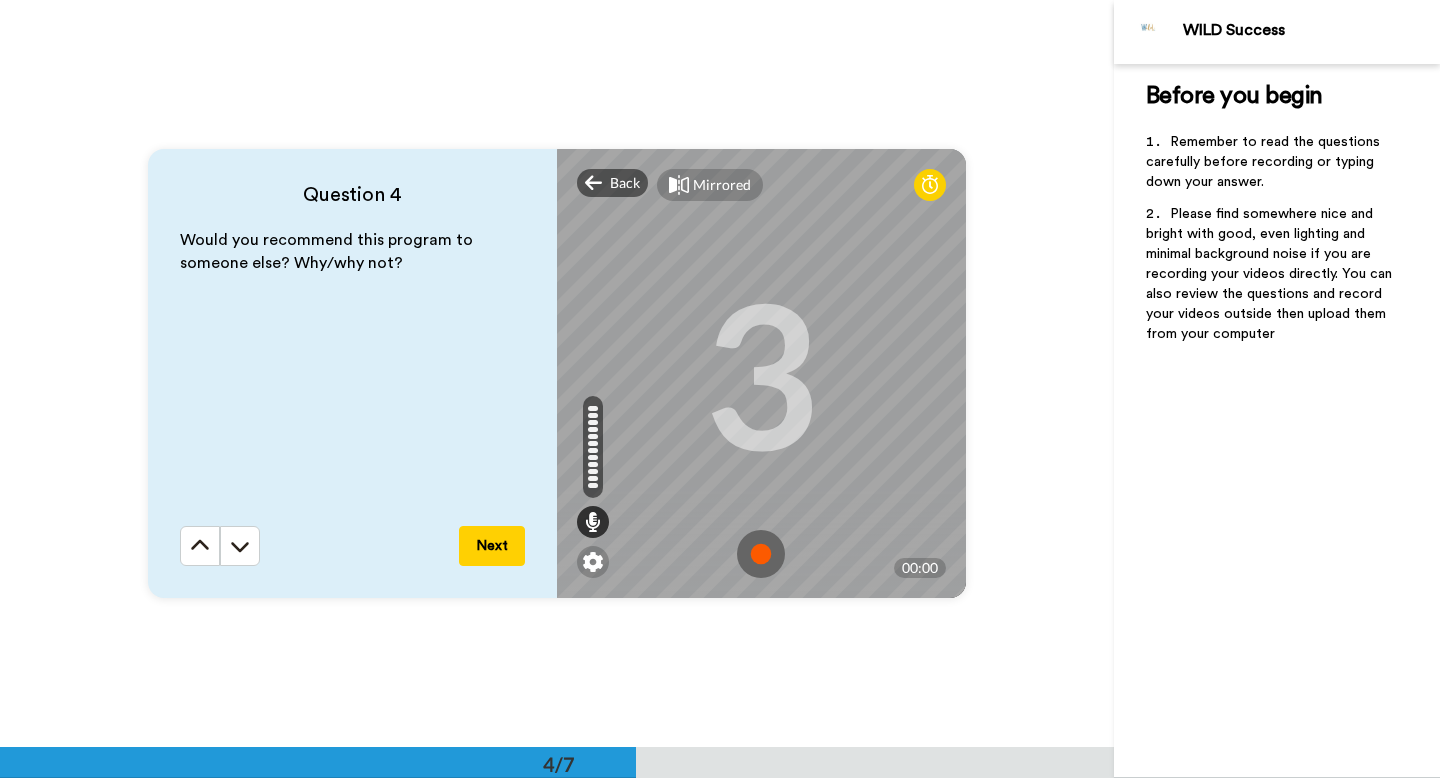 click at bounding box center [761, 554] 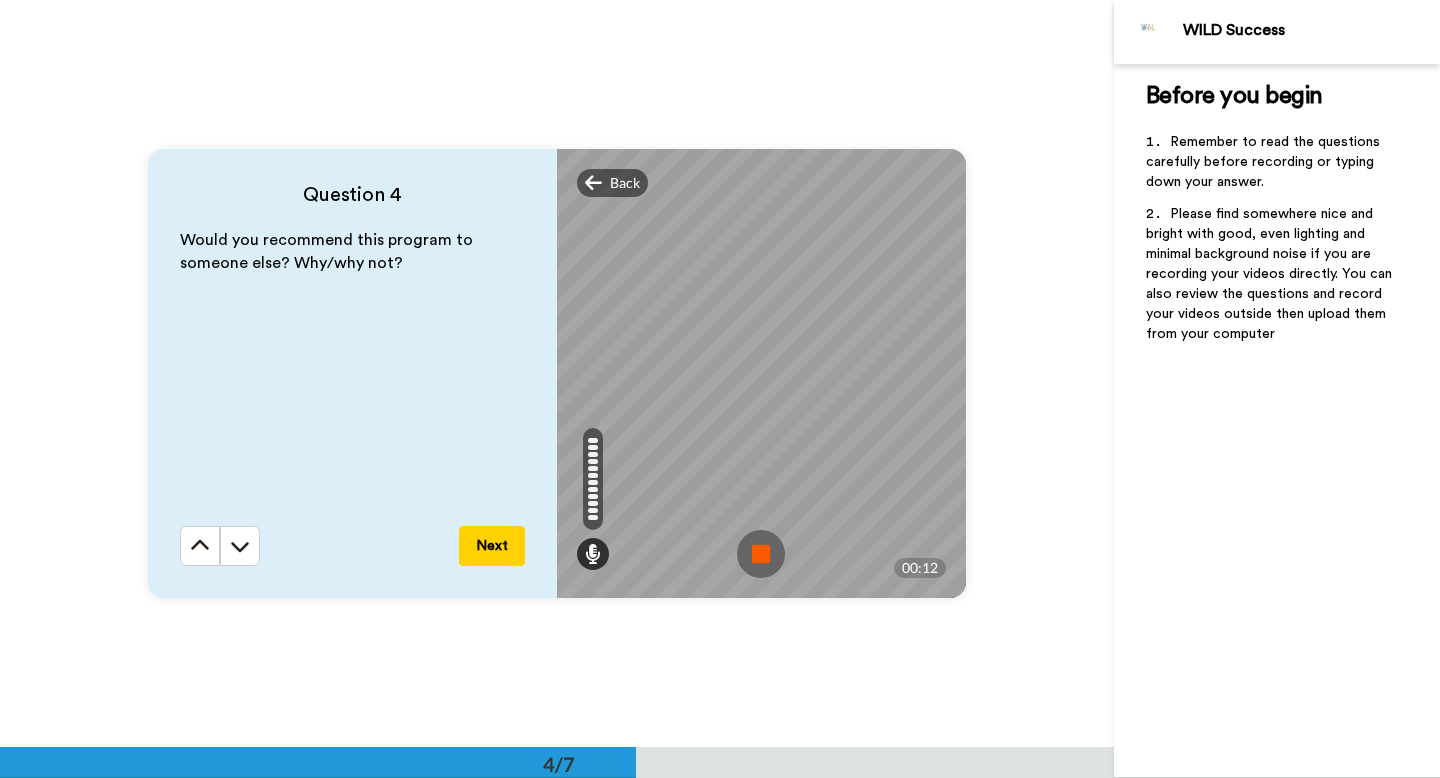 click at bounding box center [761, 554] 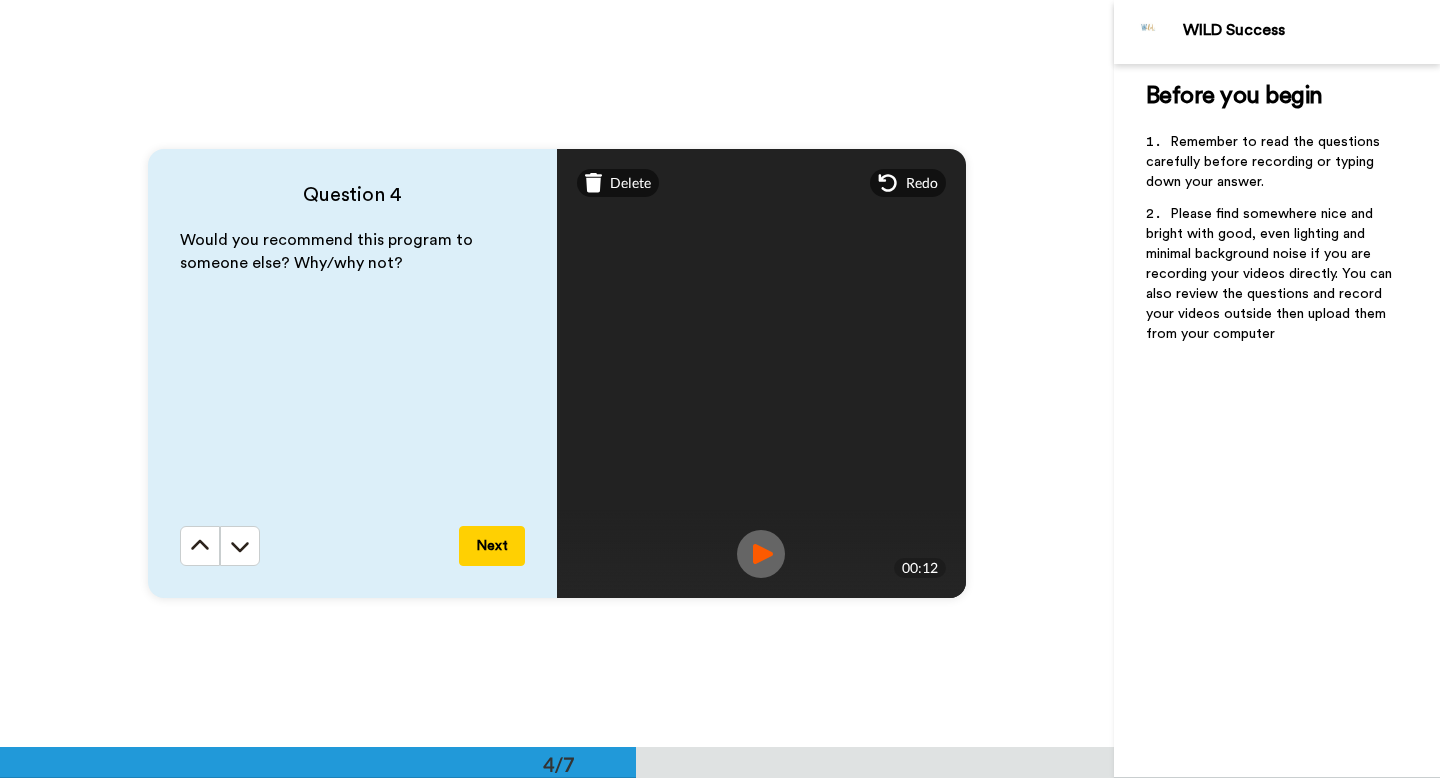 click at bounding box center [761, 554] 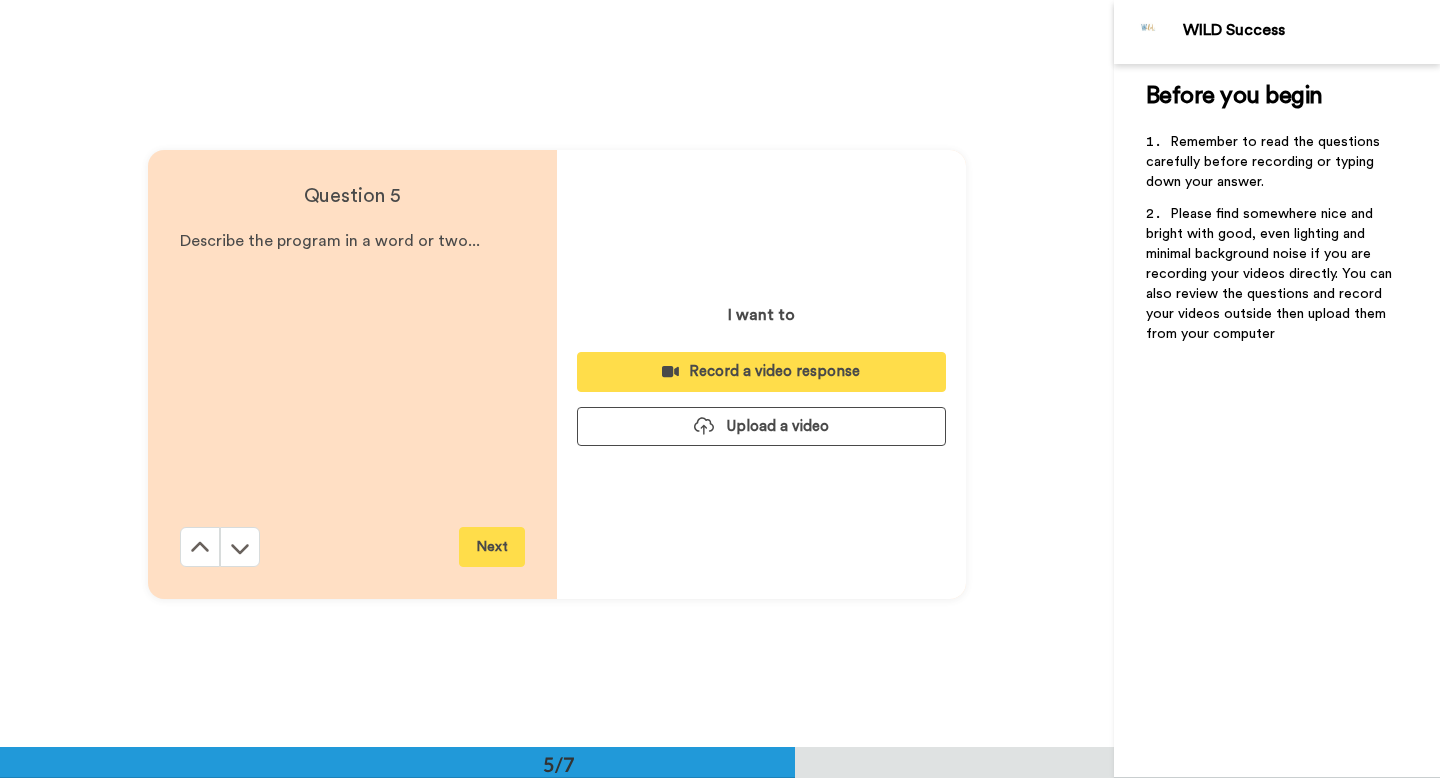 scroll, scrollTop: 2990, scrollLeft: 0, axis: vertical 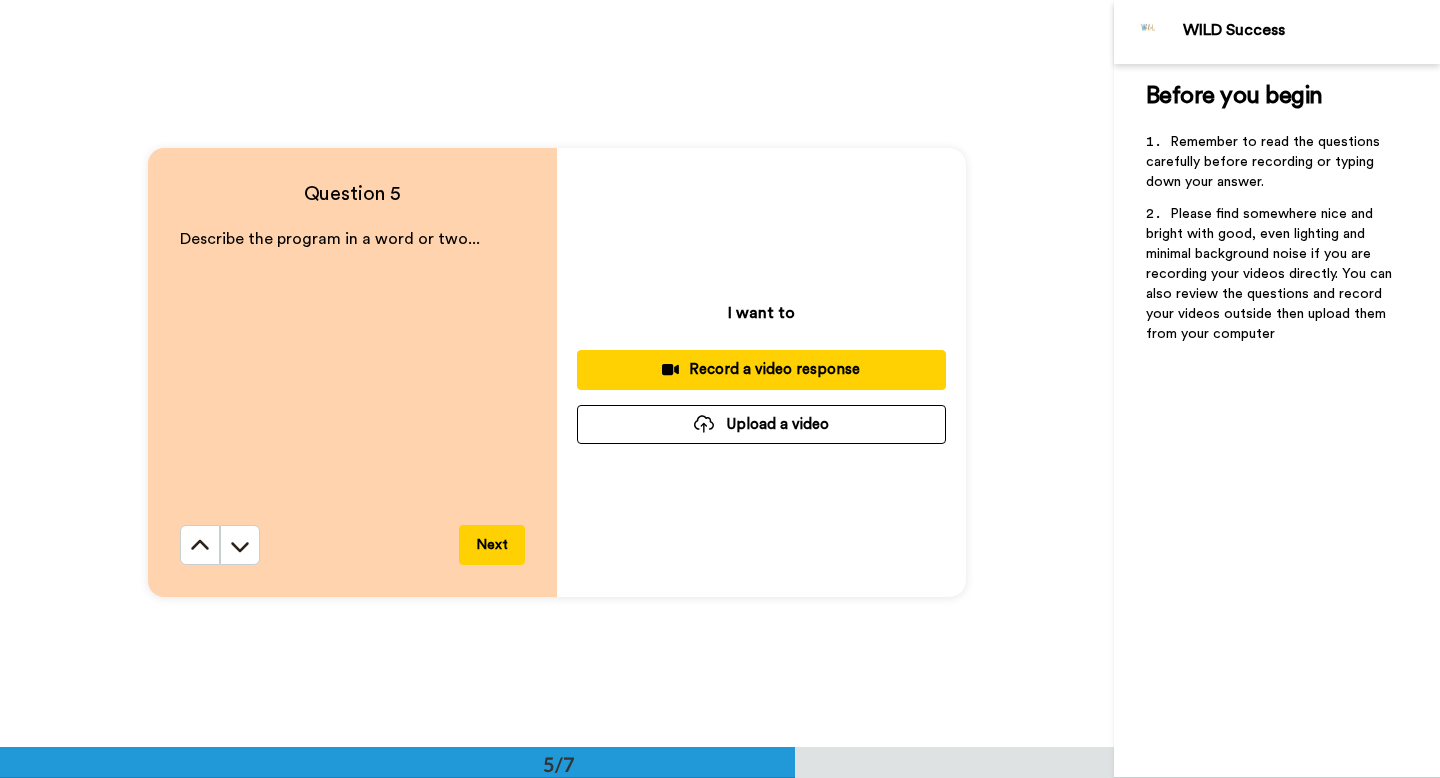 click on "Record a video response" at bounding box center (761, 369) 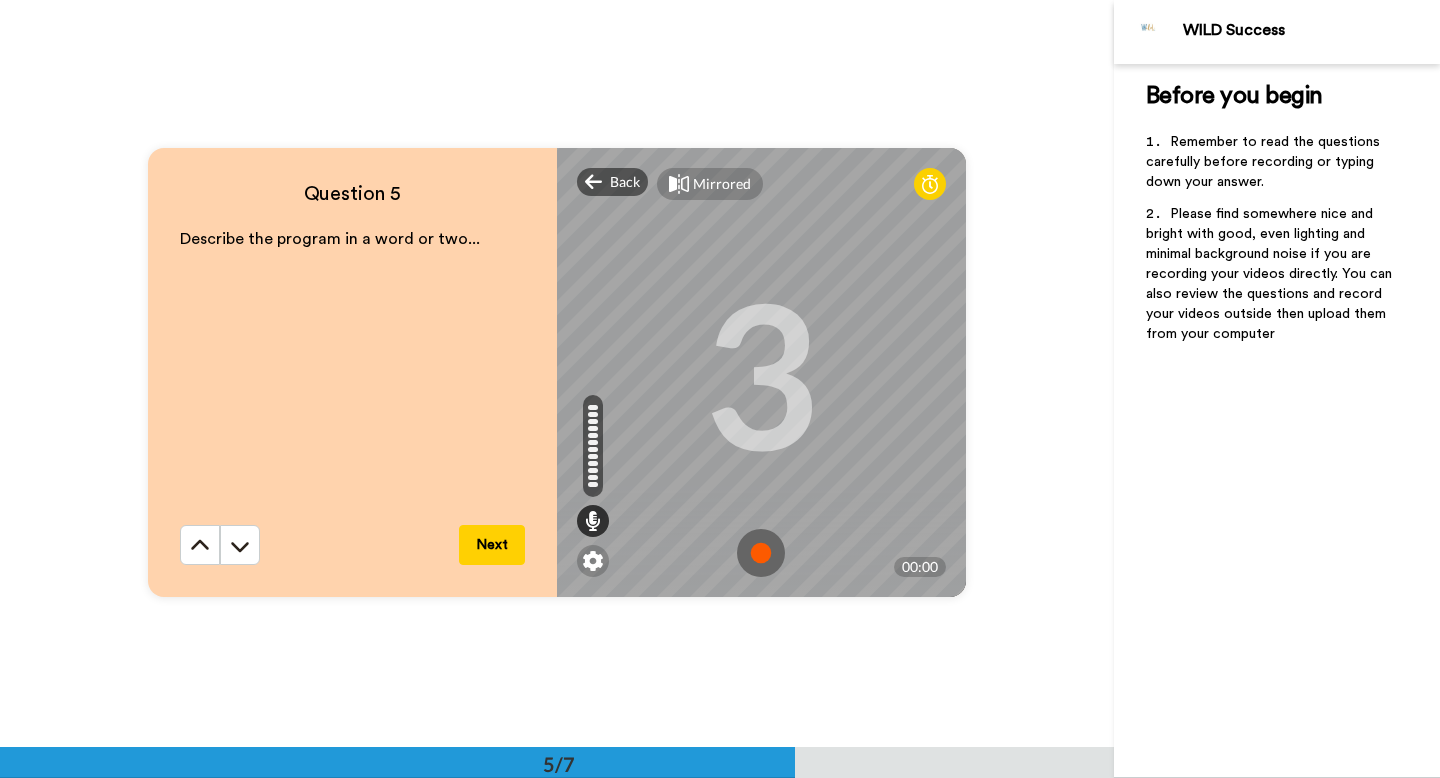 click at bounding box center (761, 553) 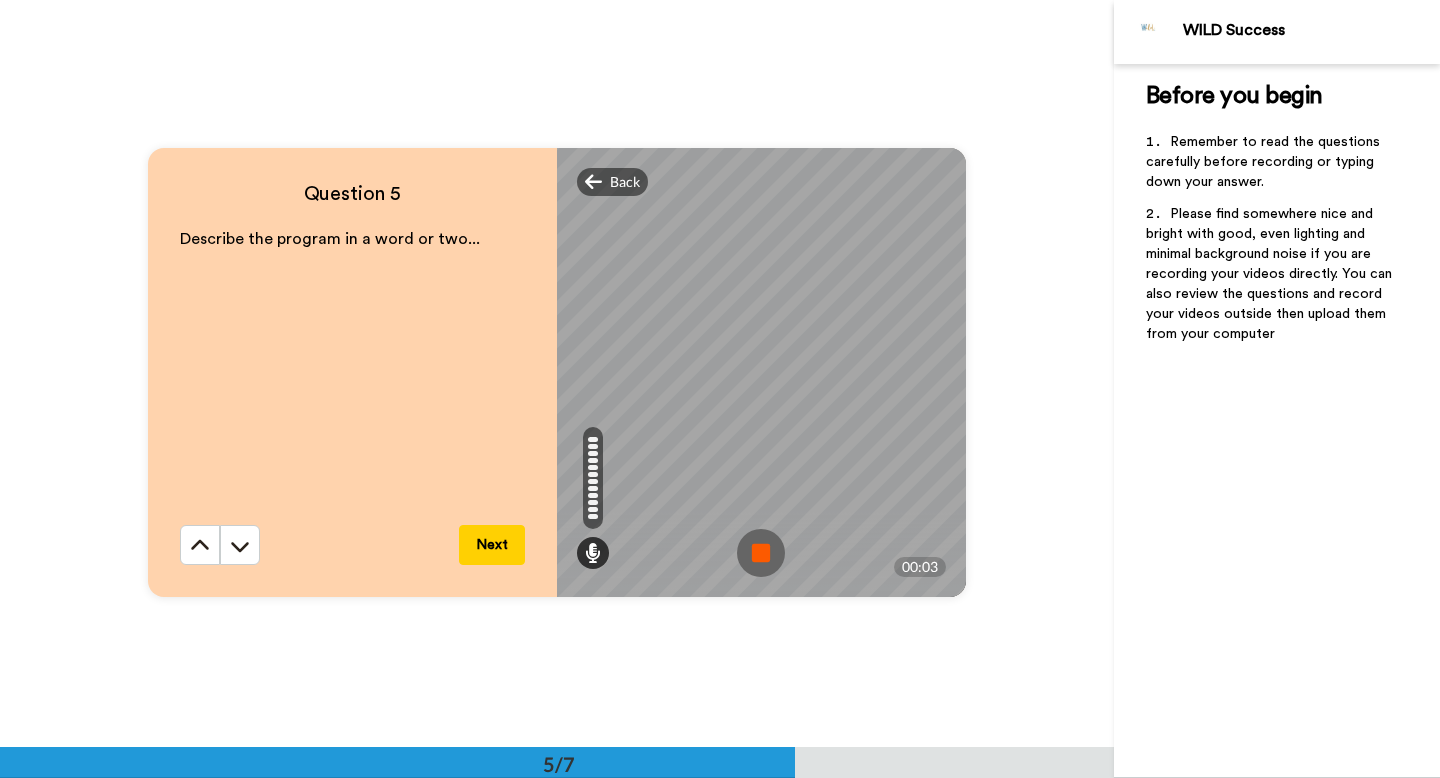 click at bounding box center (761, 553) 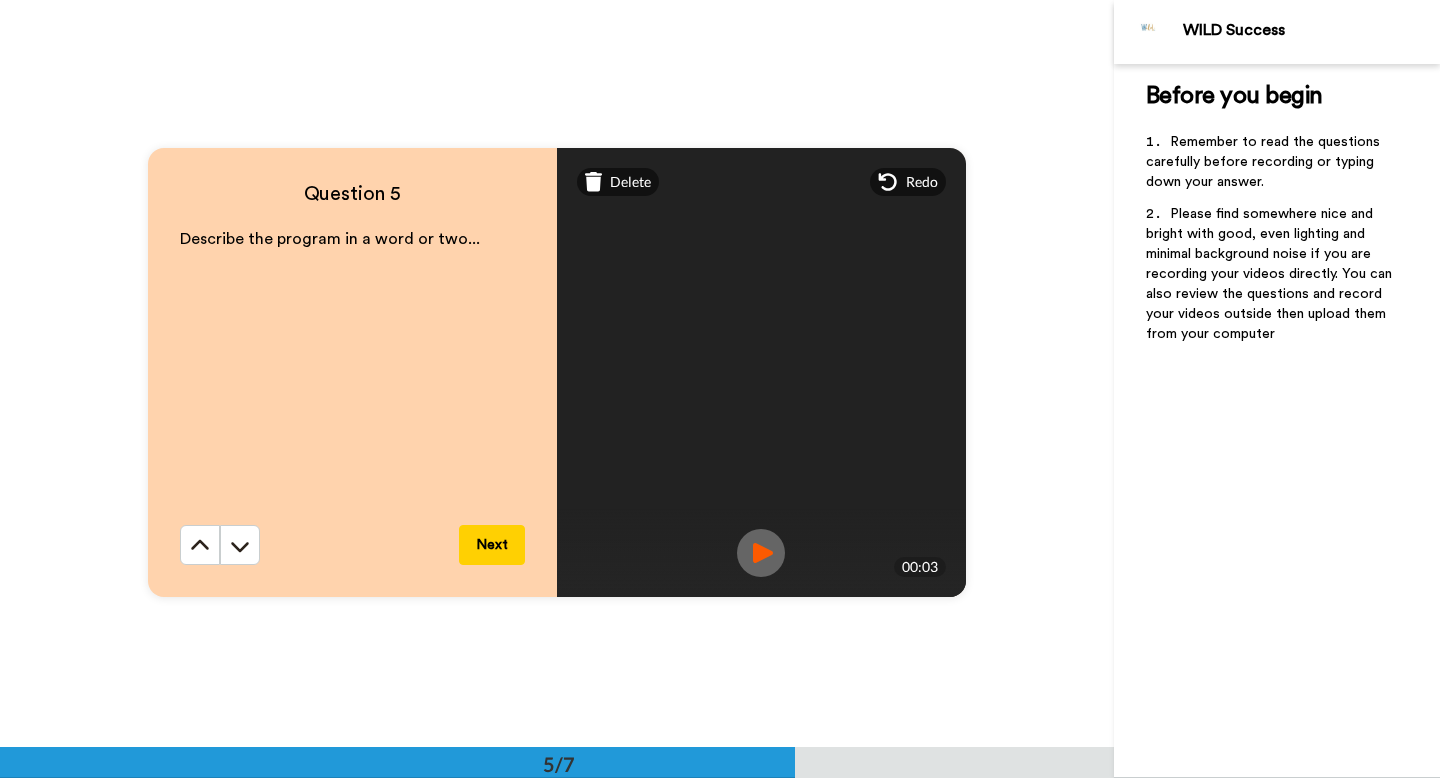 click at bounding box center [761, 553] 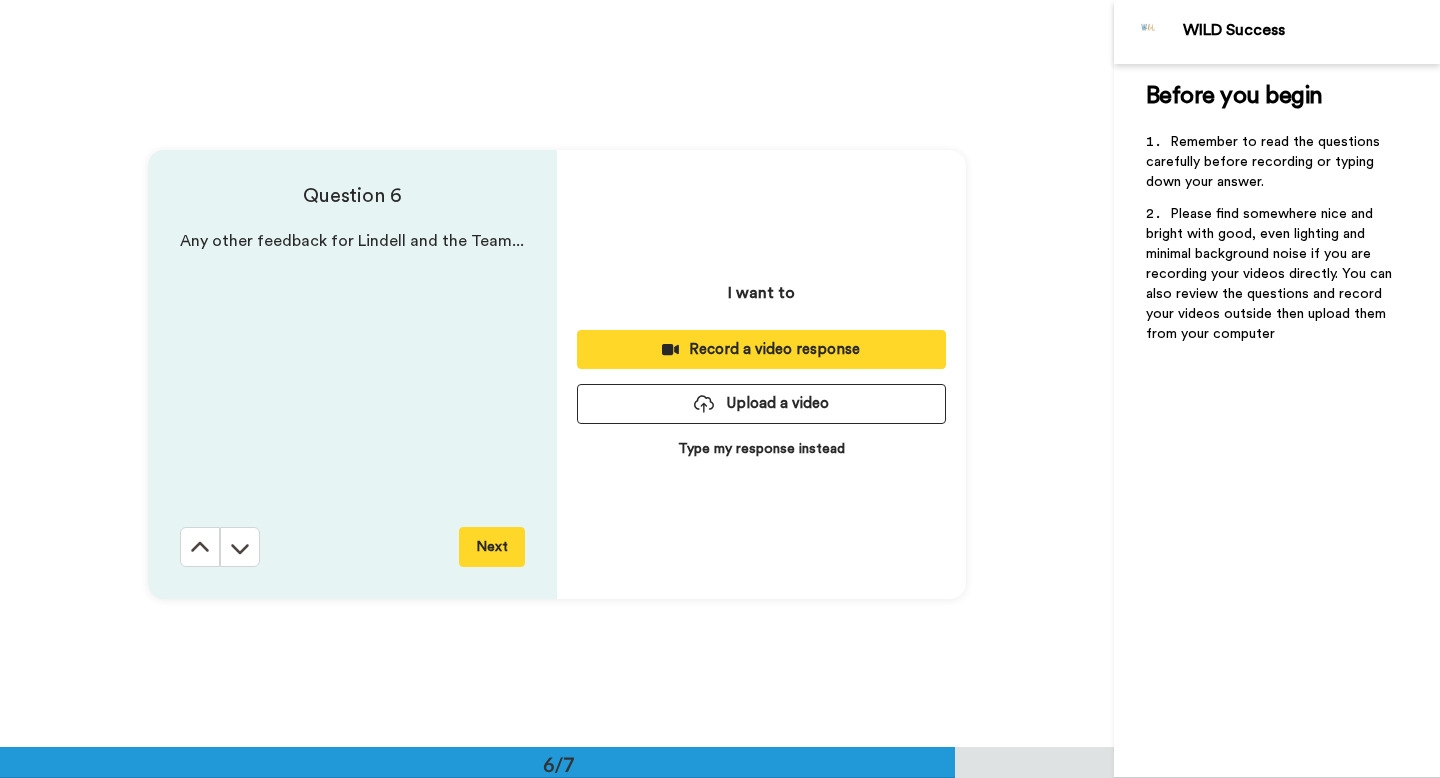 scroll, scrollTop: 3737, scrollLeft: 0, axis: vertical 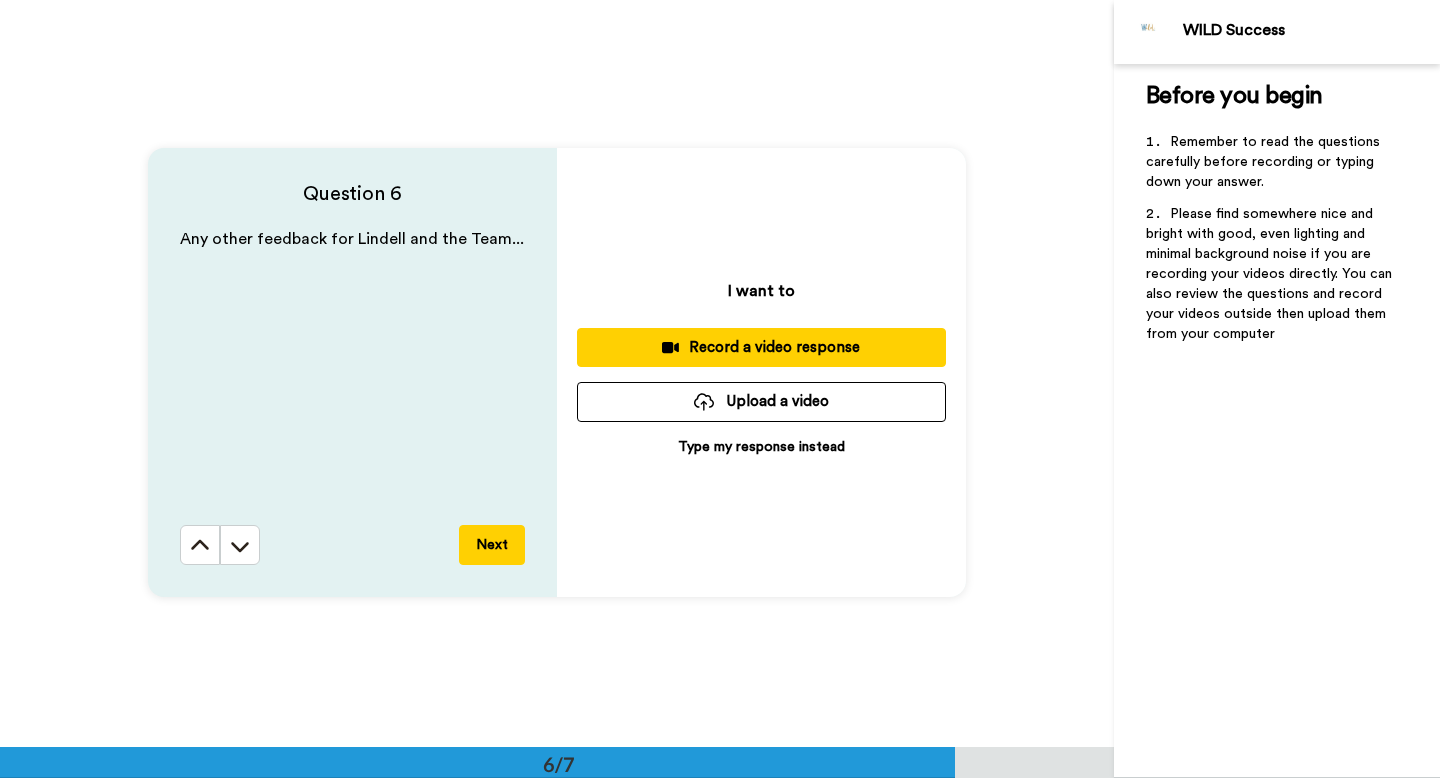 click on "Record a video response" at bounding box center [761, 347] 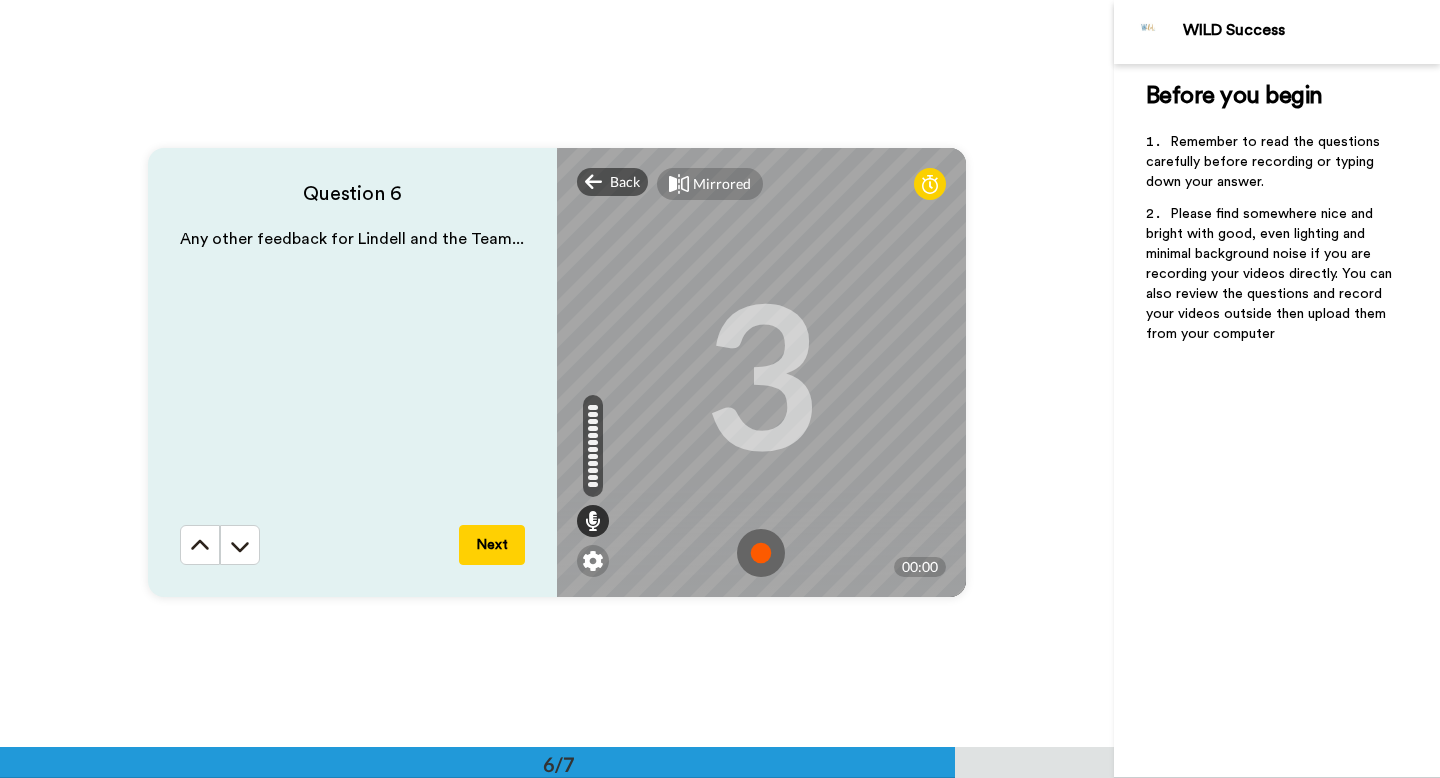 click at bounding box center (761, 553) 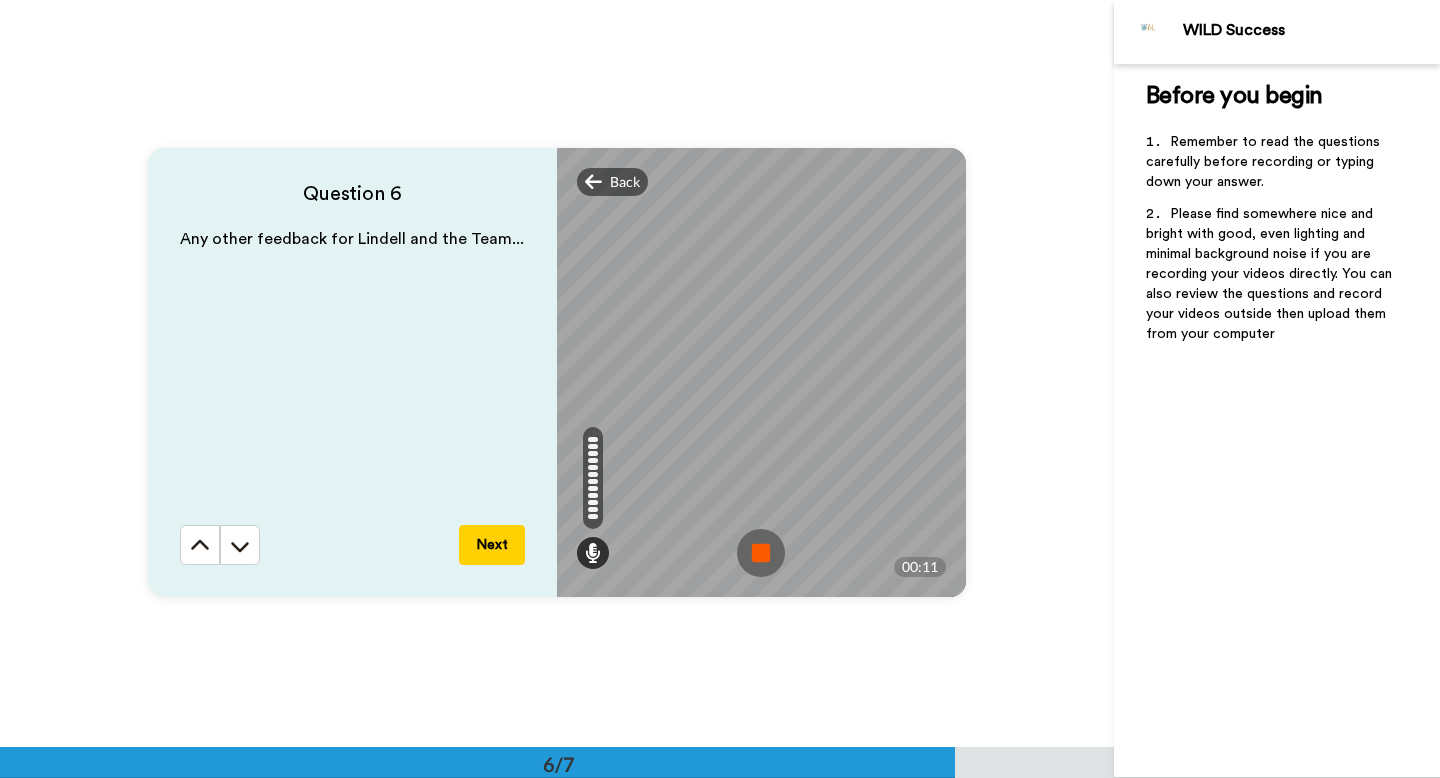 click at bounding box center (761, 553) 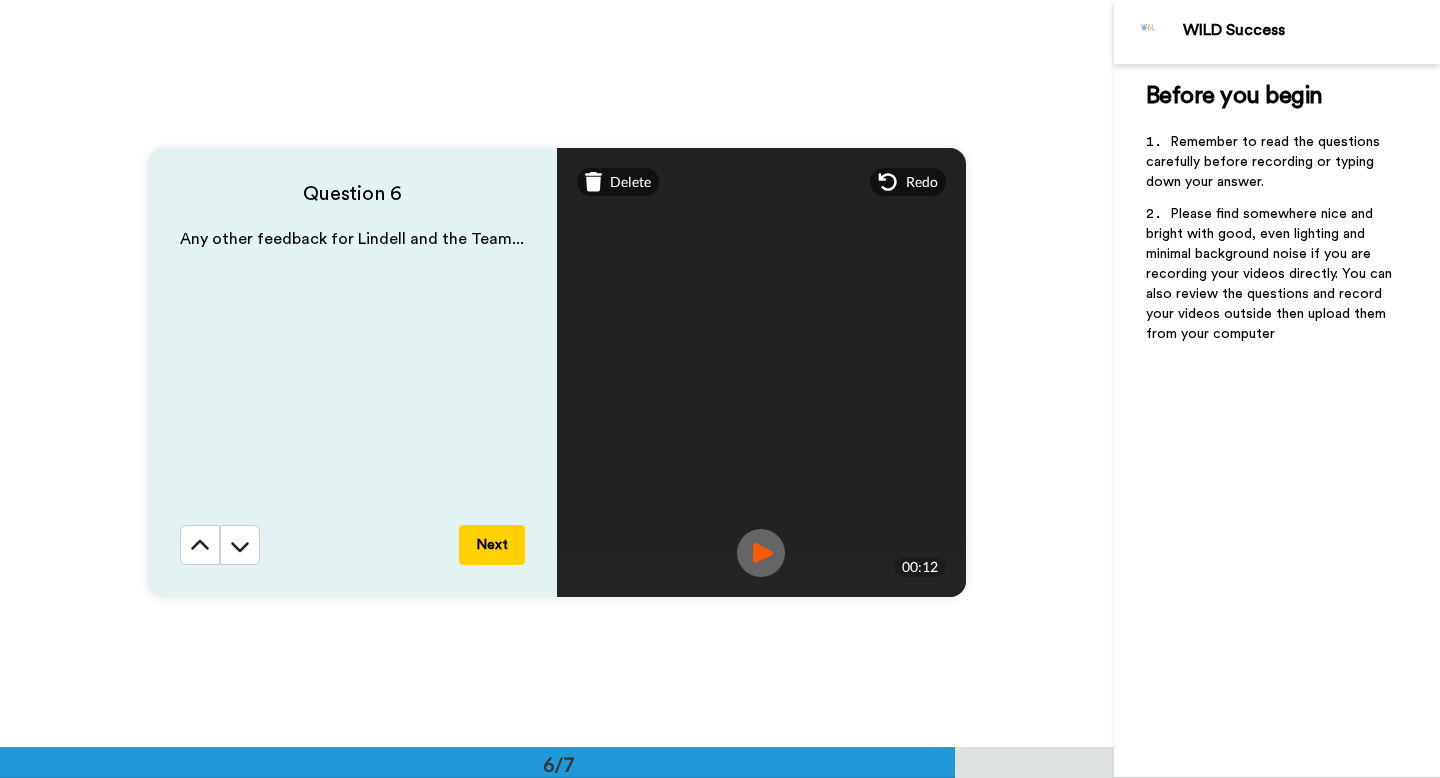 click on "Next" at bounding box center [492, 545] 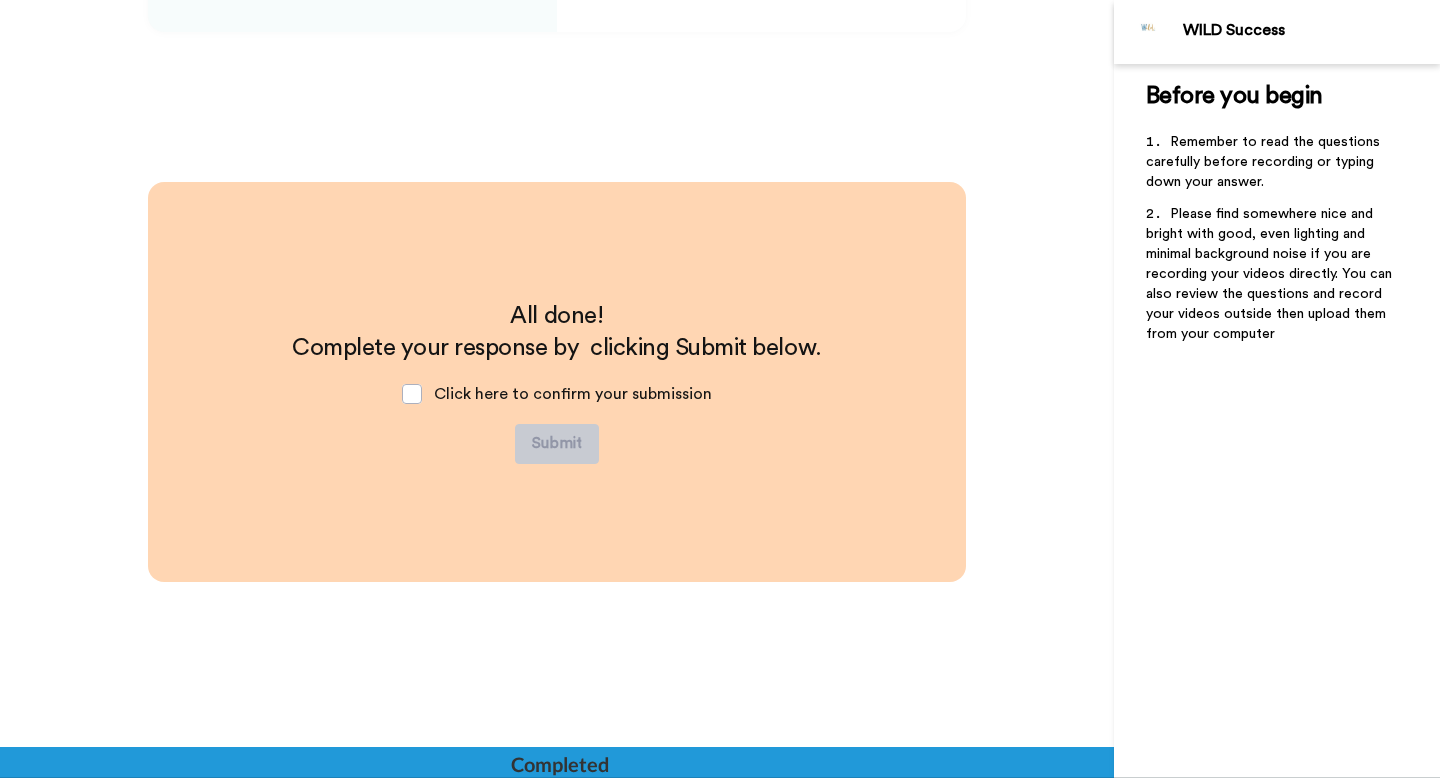 scroll, scrollTop: 4310, scrollLeft: 0, axis: vertical 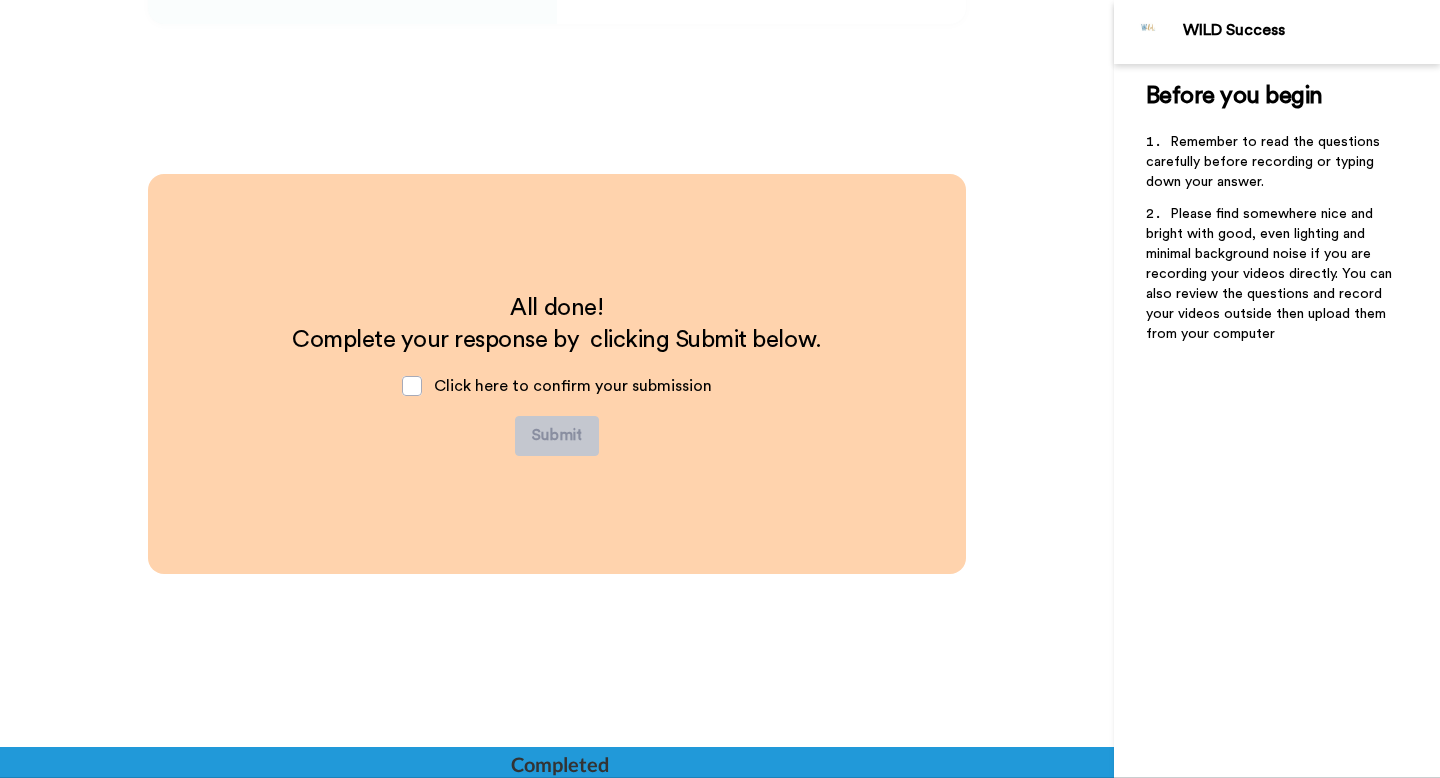 click on "Click here to confirm your submission" at bounding box center [557, 386] 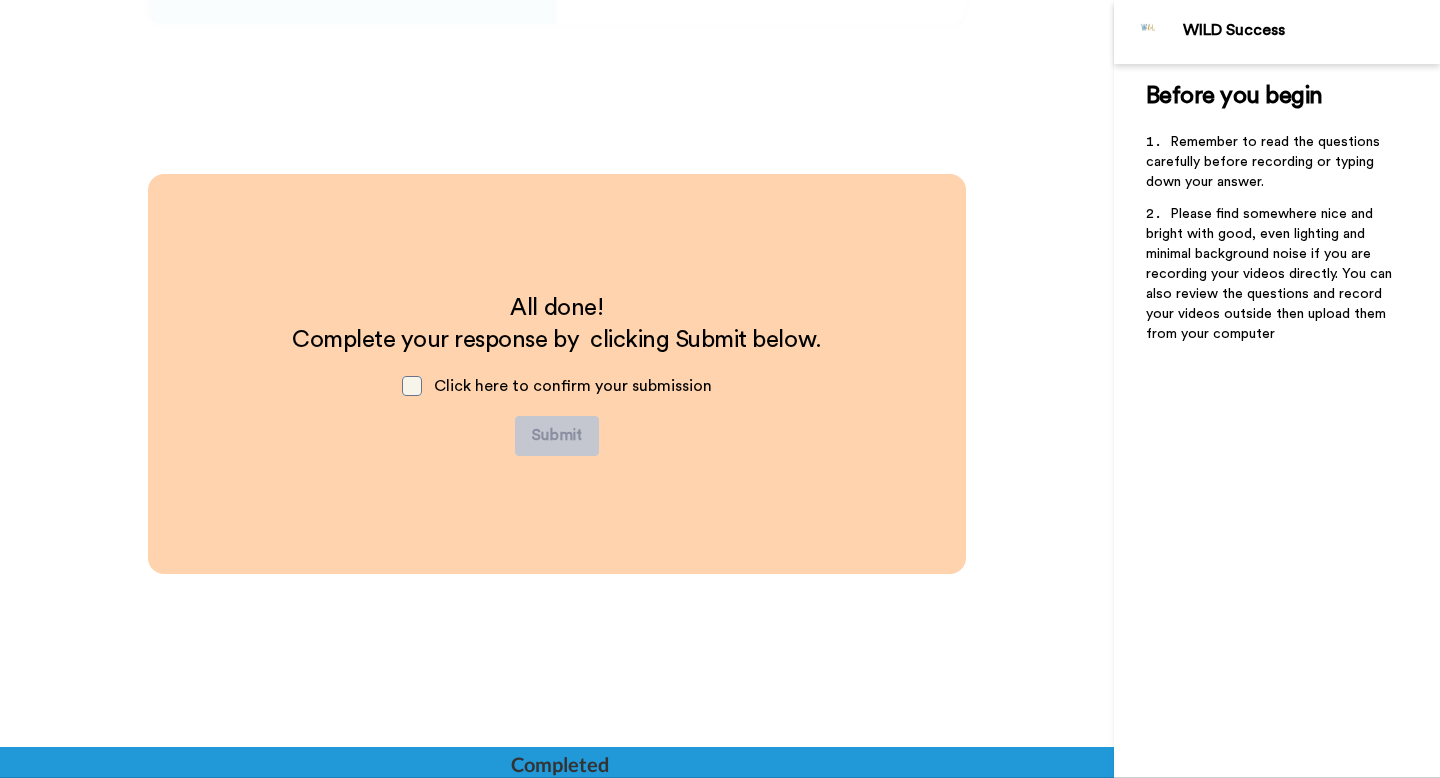 click at bounding box center (412, 386) 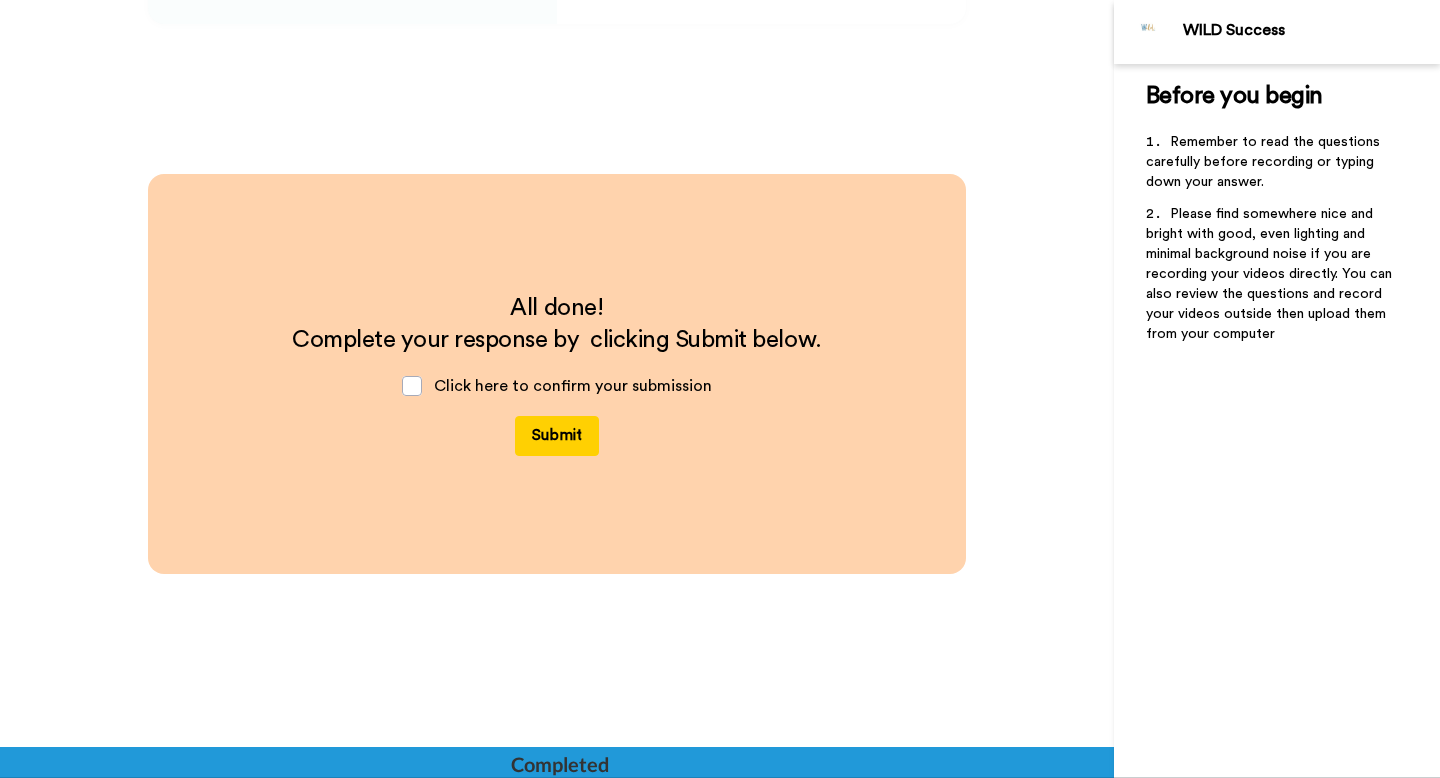 click on "Submit" at bounding box center (557, 436) 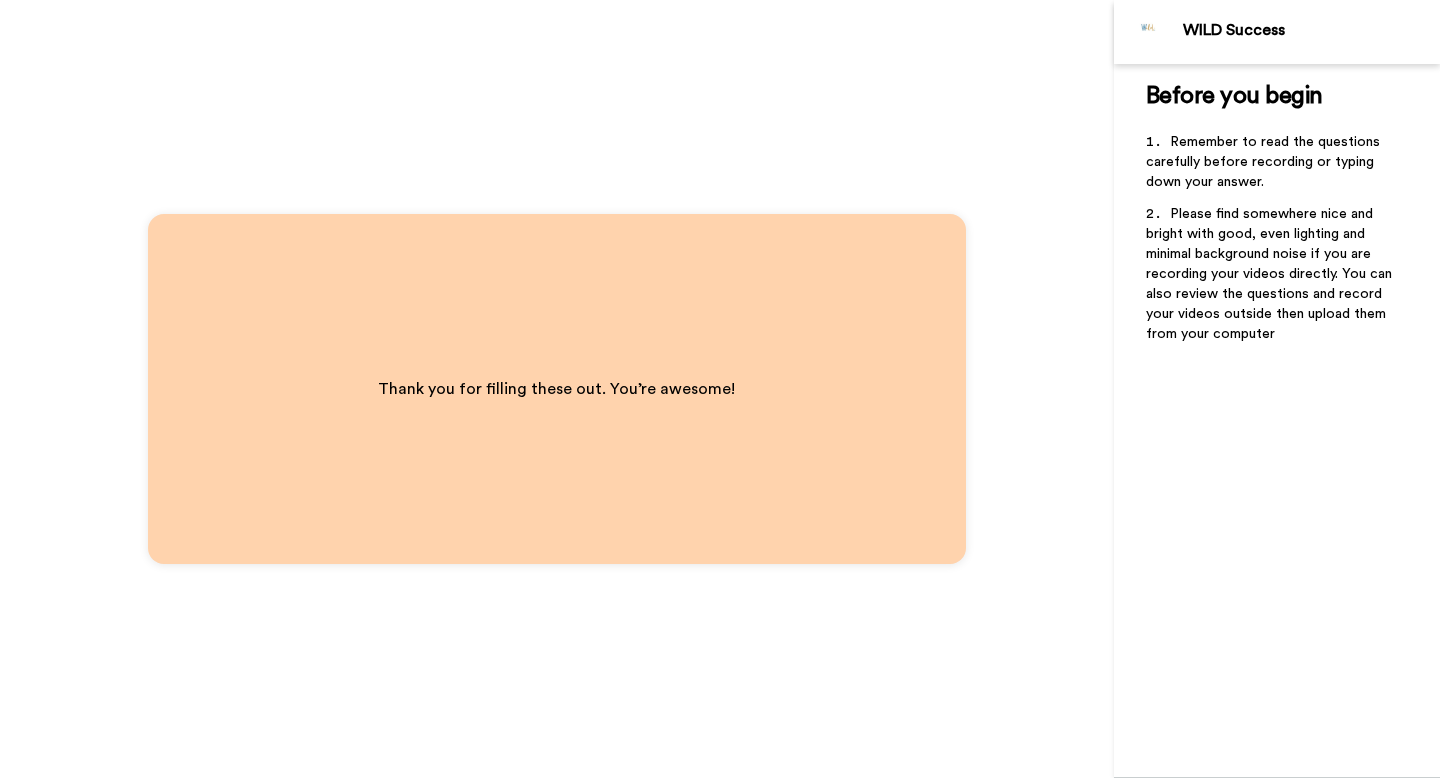 click on "Thank you for filling these out. You’re awesome!" at bounding box center [556, 389] 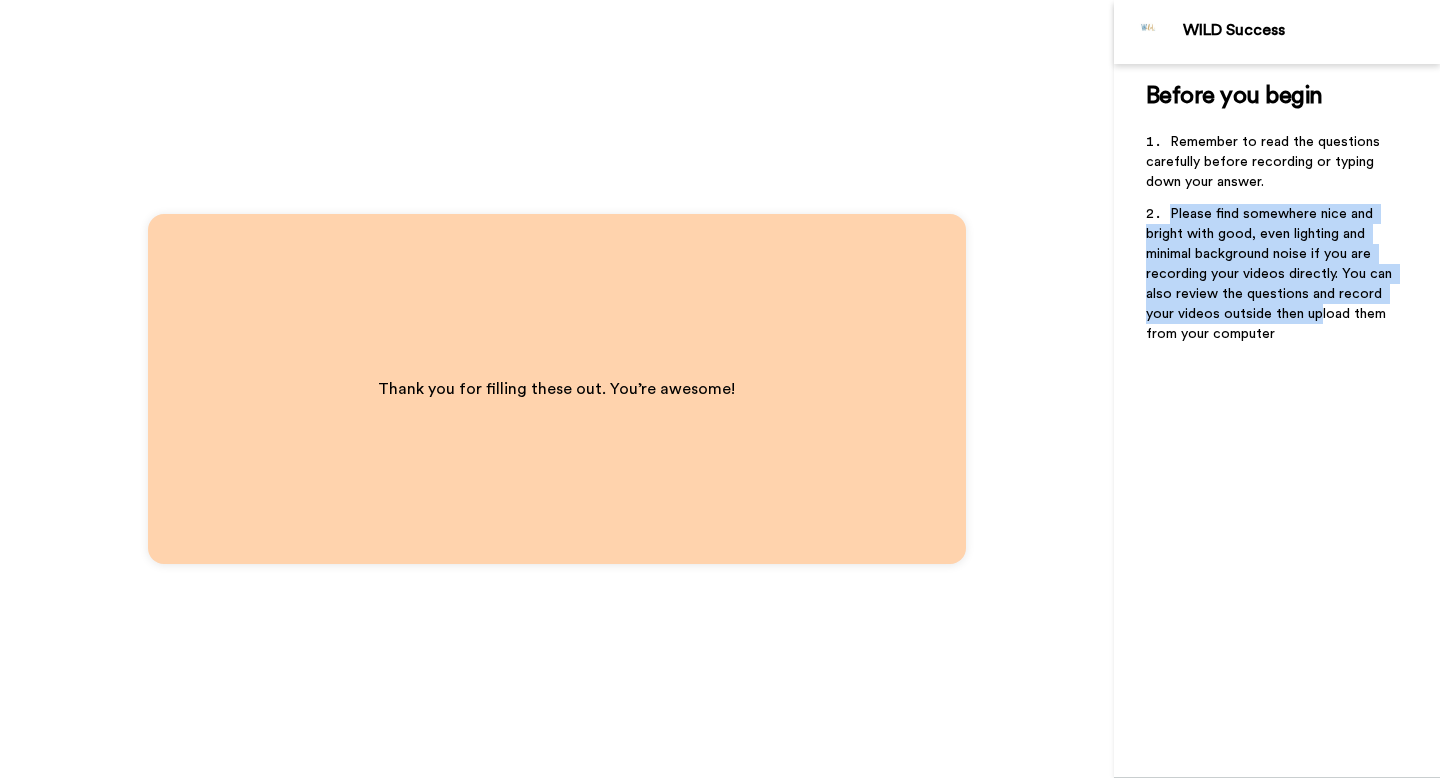 drag, startPoint x: 1170, startPoint y: 216, endPoint x: 1290, endPoint y: 317, distance: 156.84706 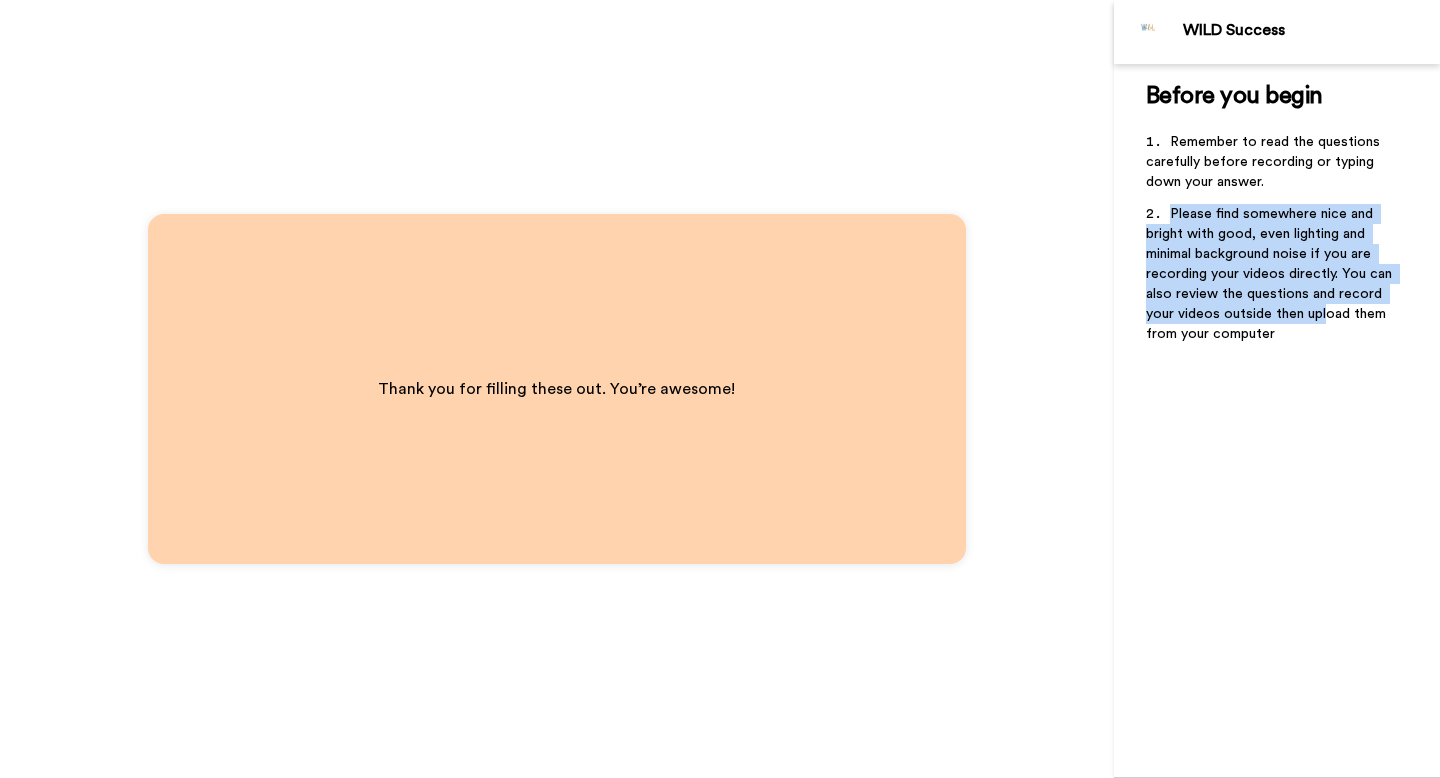 click on "Please find somewhere nice and bright with good, even lighting and minimal background noise if you are recording your videos directly. You can also review the questions and record your videos outside then upload them from your computer" at bounding box center (1271, 274) 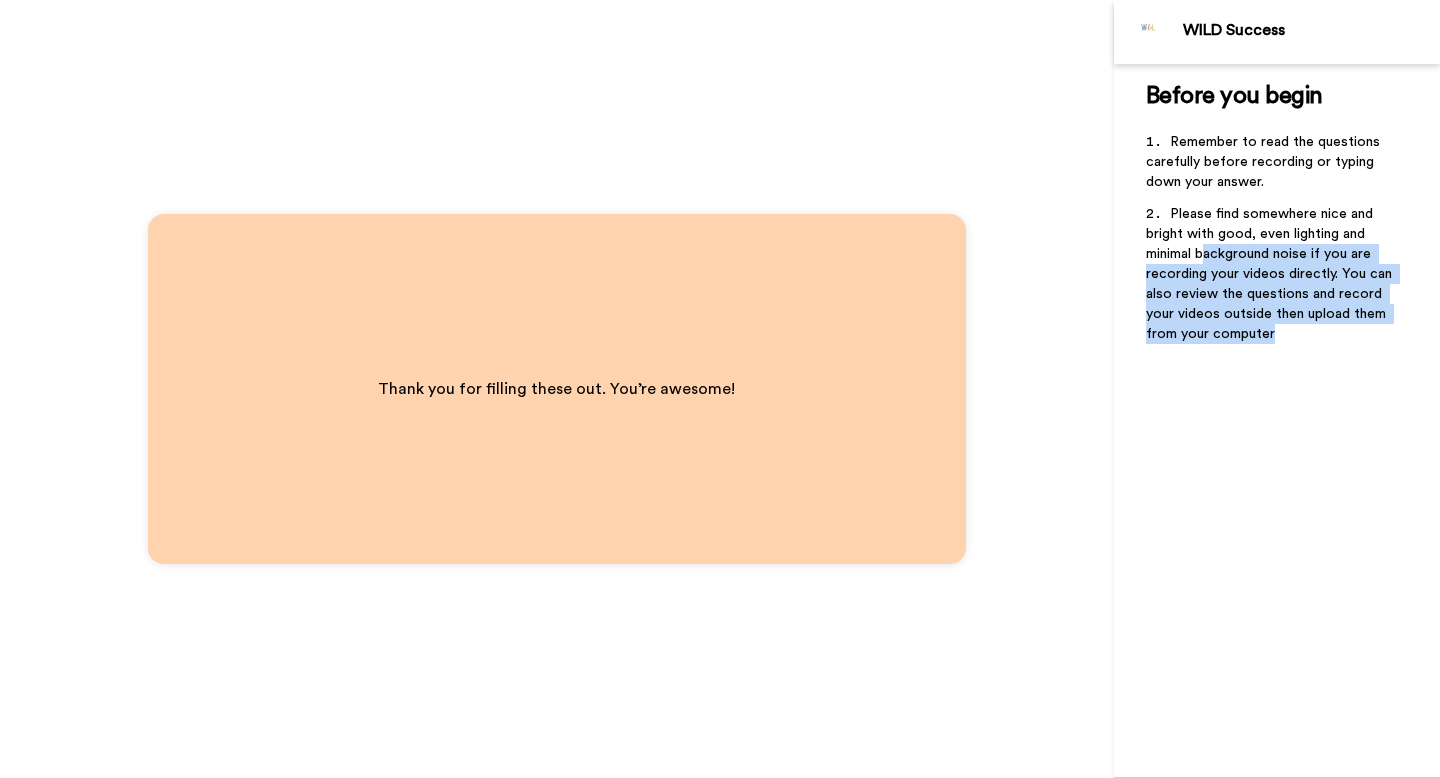 drag, startPoint x: 1265, startPoint y: 341, endPoint x: 1208, endPoint y: 260, distance: 99.04544 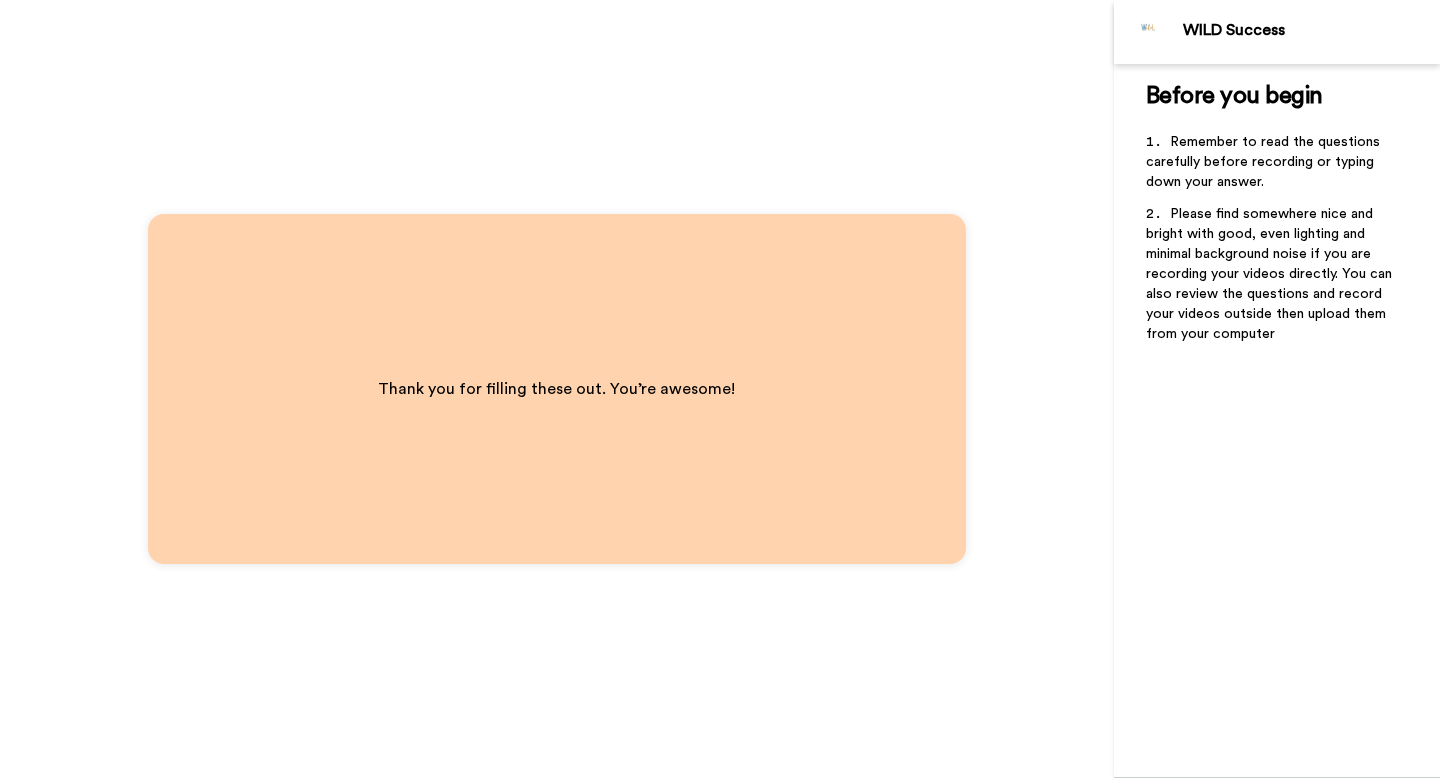 scroll, scrollTop: 0, scrollLeft: 0, axis: both 